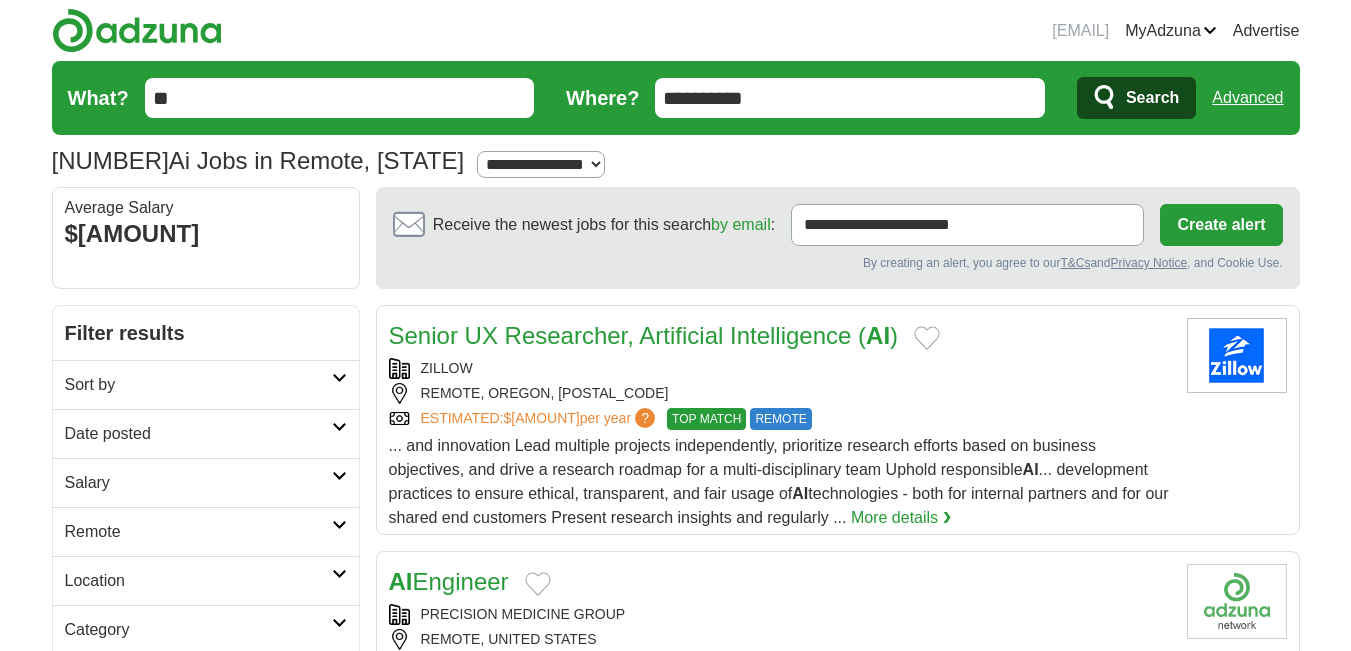 select on "***" 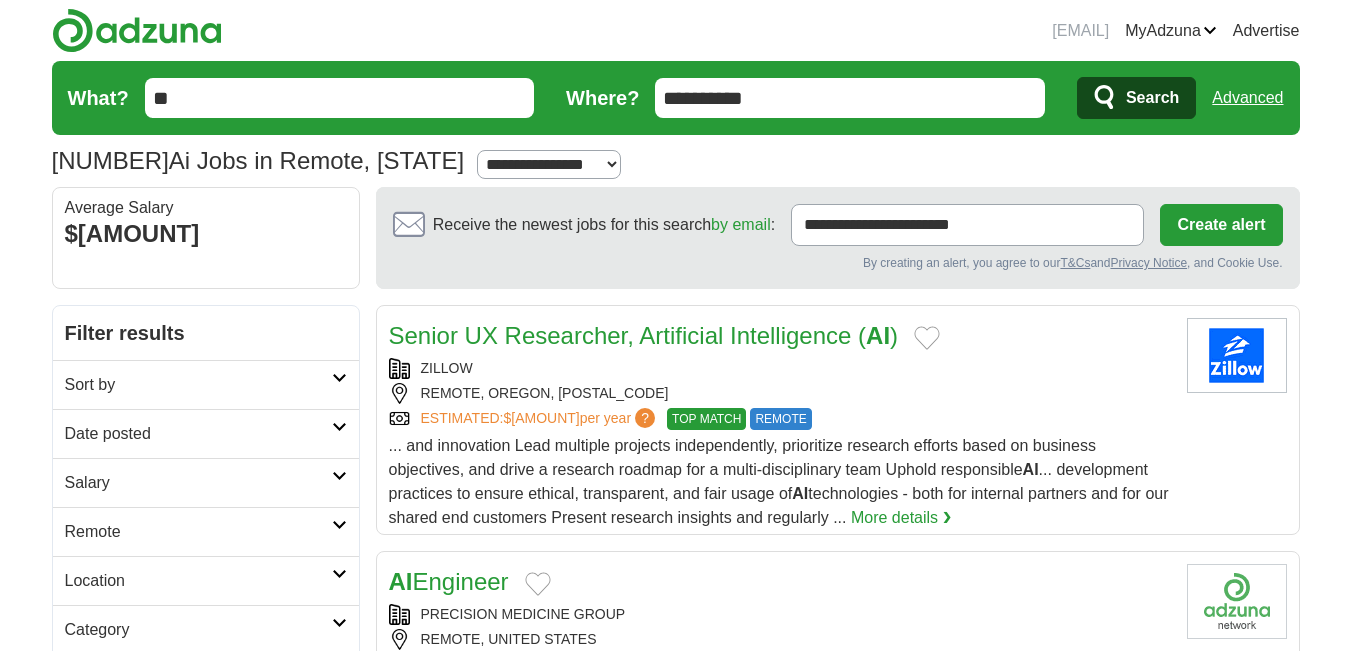 scroll, scrollTop: 0, scrollLeft: 0, axis: both 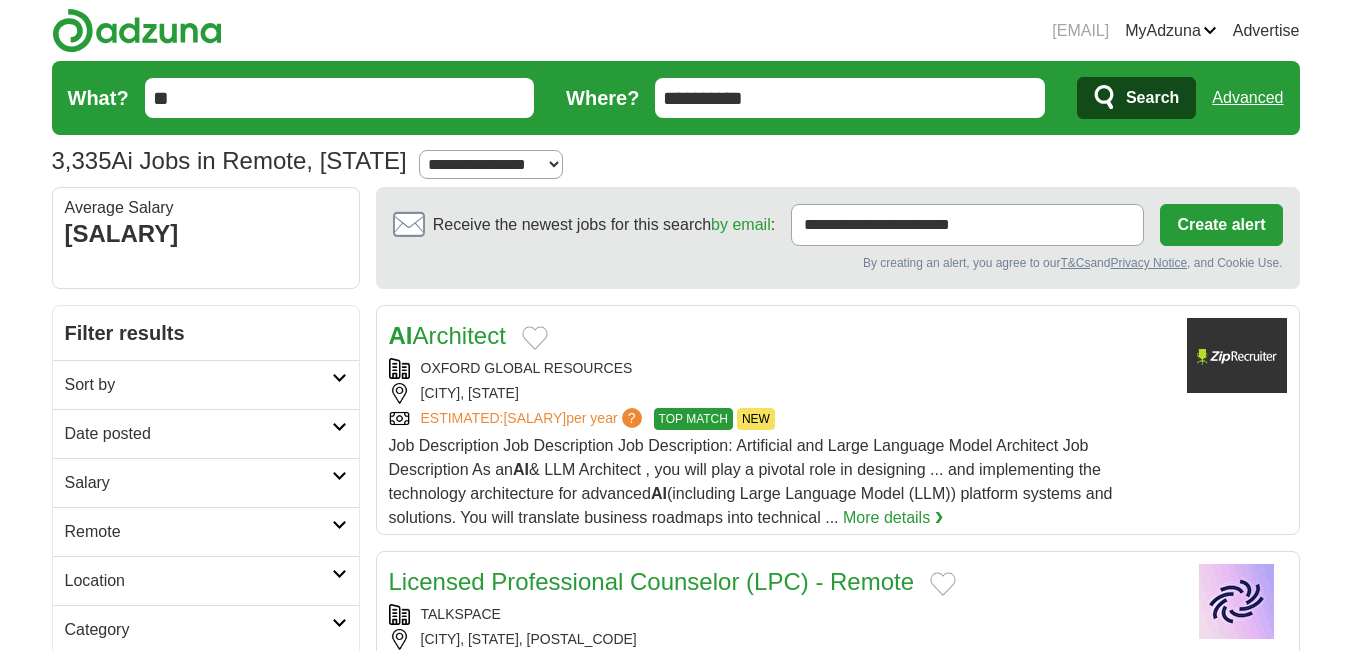 click on "Date posted" at bounding box center (198, 434) 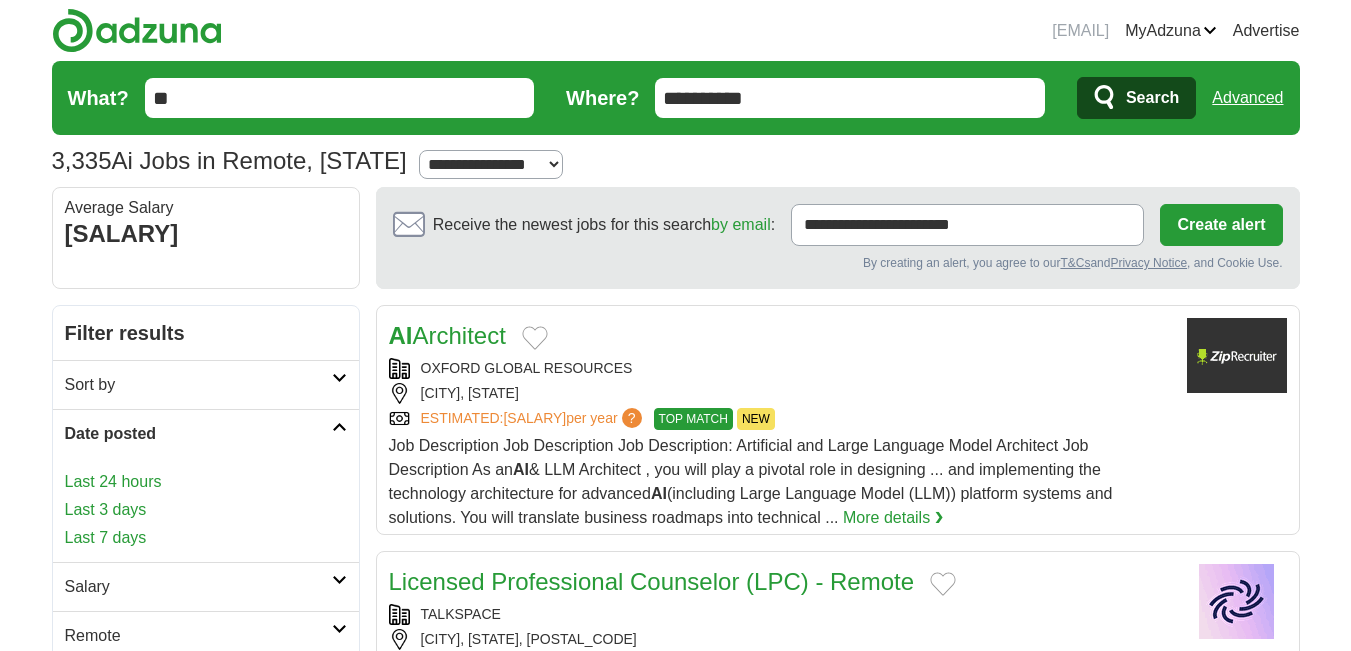 click on "Last 24 hours" at bounding box center [206, 482] 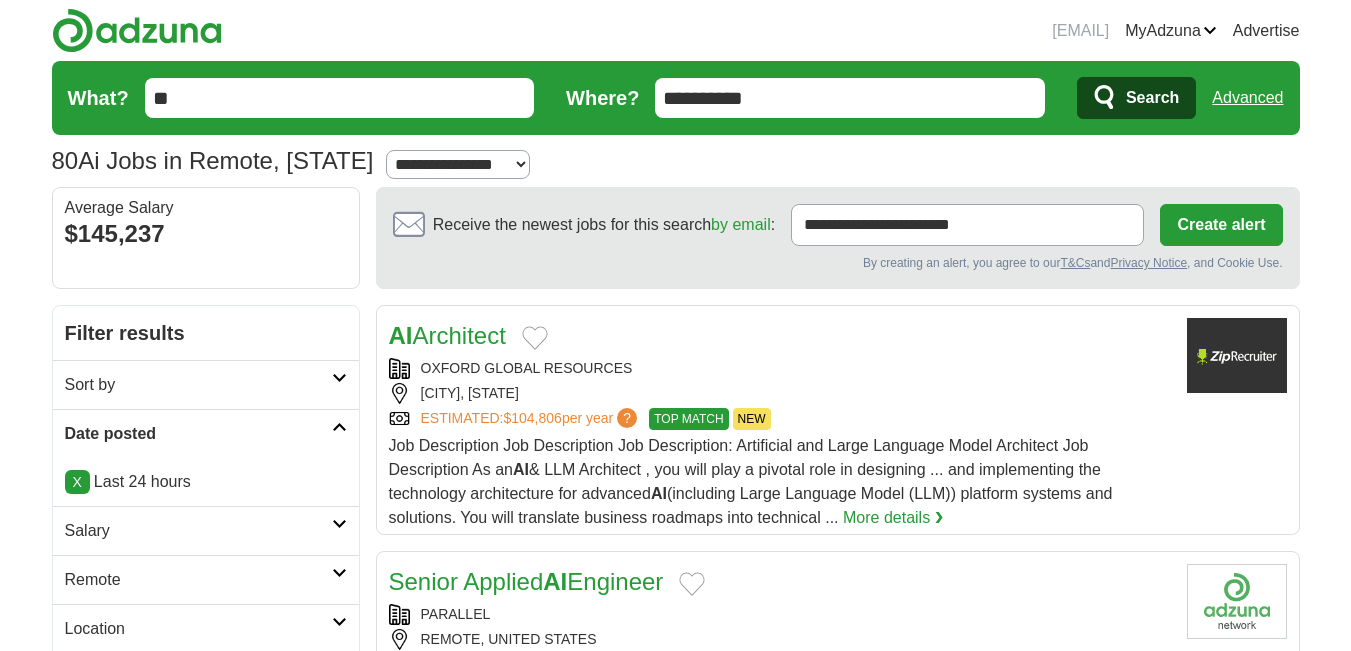 scroll, scrollTop: 138, scrollLeft: 0, axis: vertical 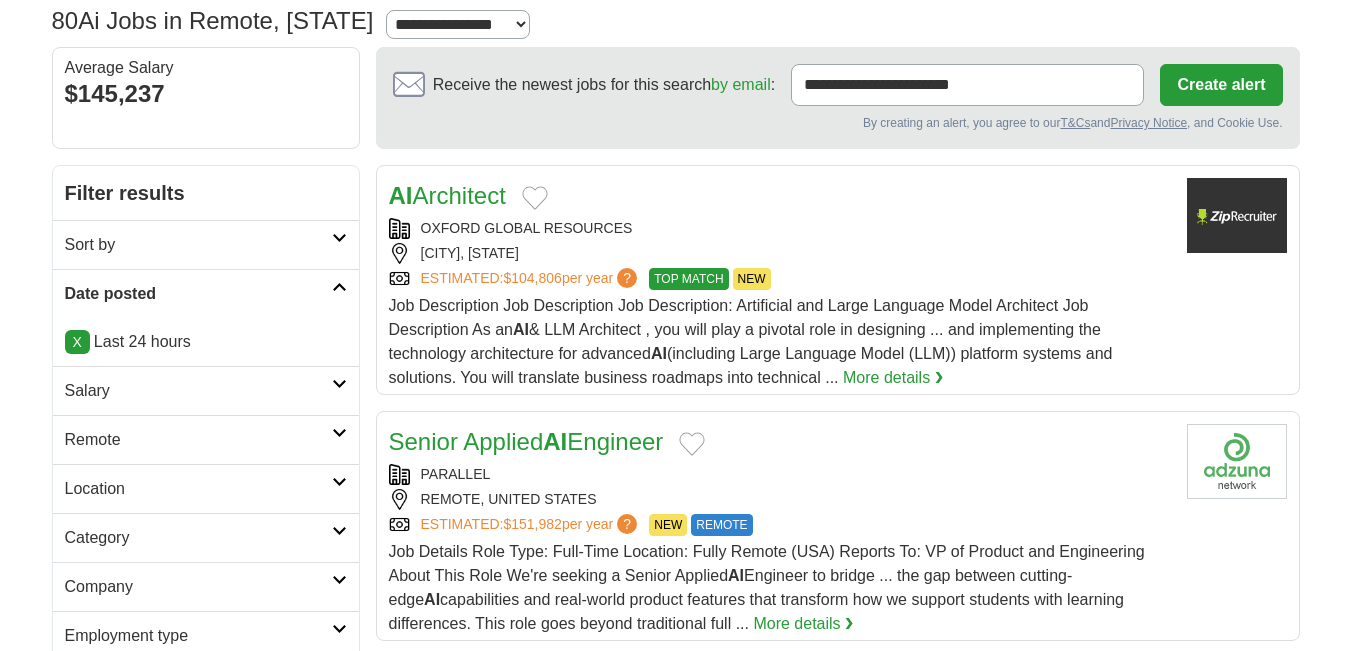 click on "Remote" at bounding box center (206, 439) 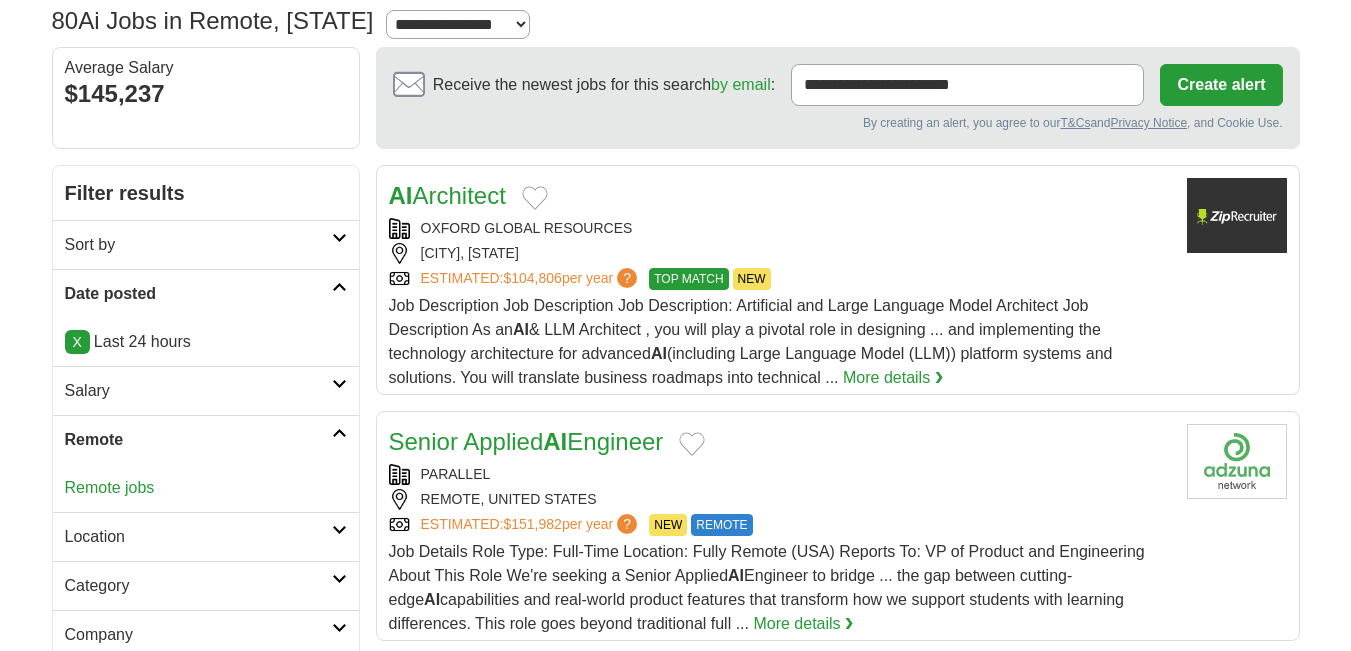 click on "Remote jobs" at bounding box center (206, 488) 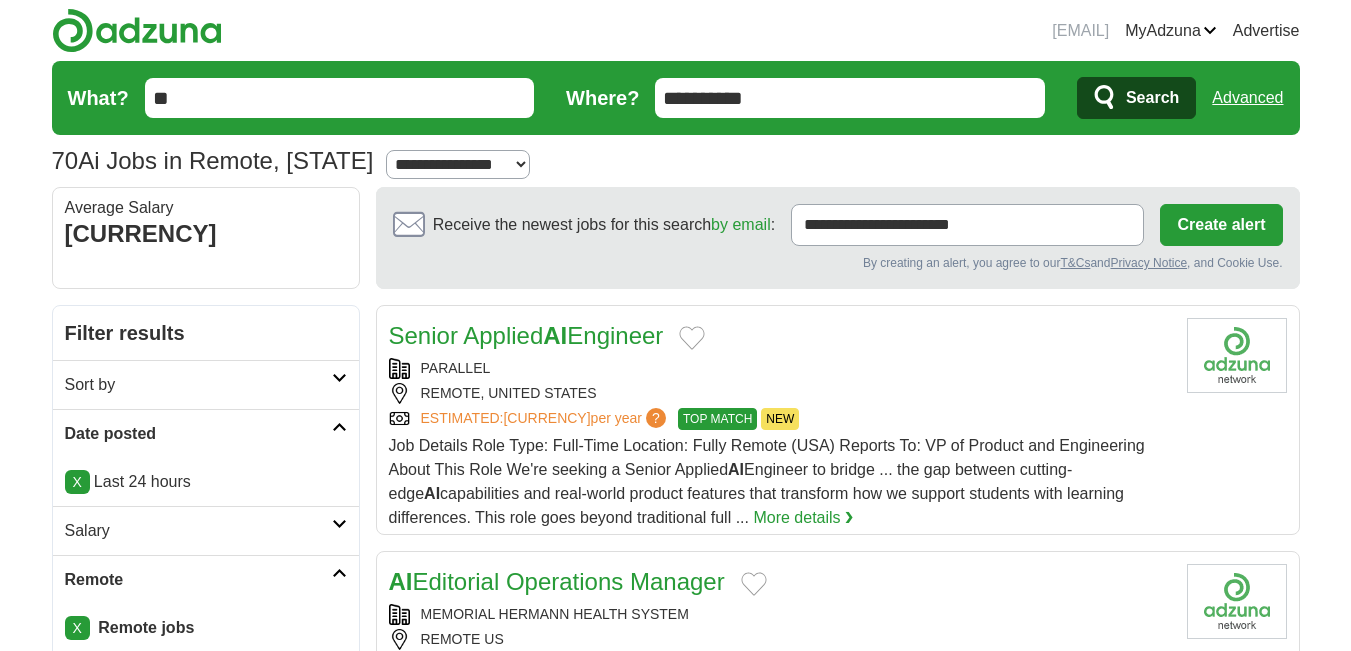 scroll, scrollTop: 0, scrollLeft: 0, axis: both 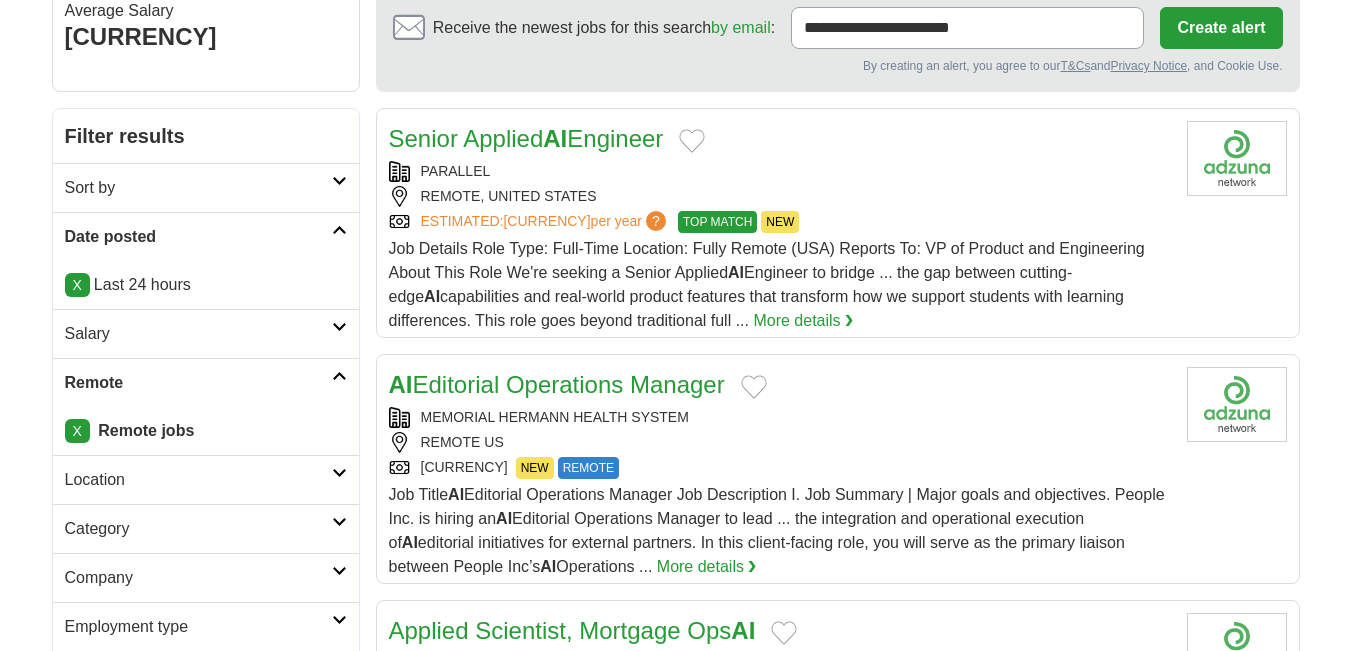 click on "AI  Editorial Operations Manager" at bounding box center [557, 384] 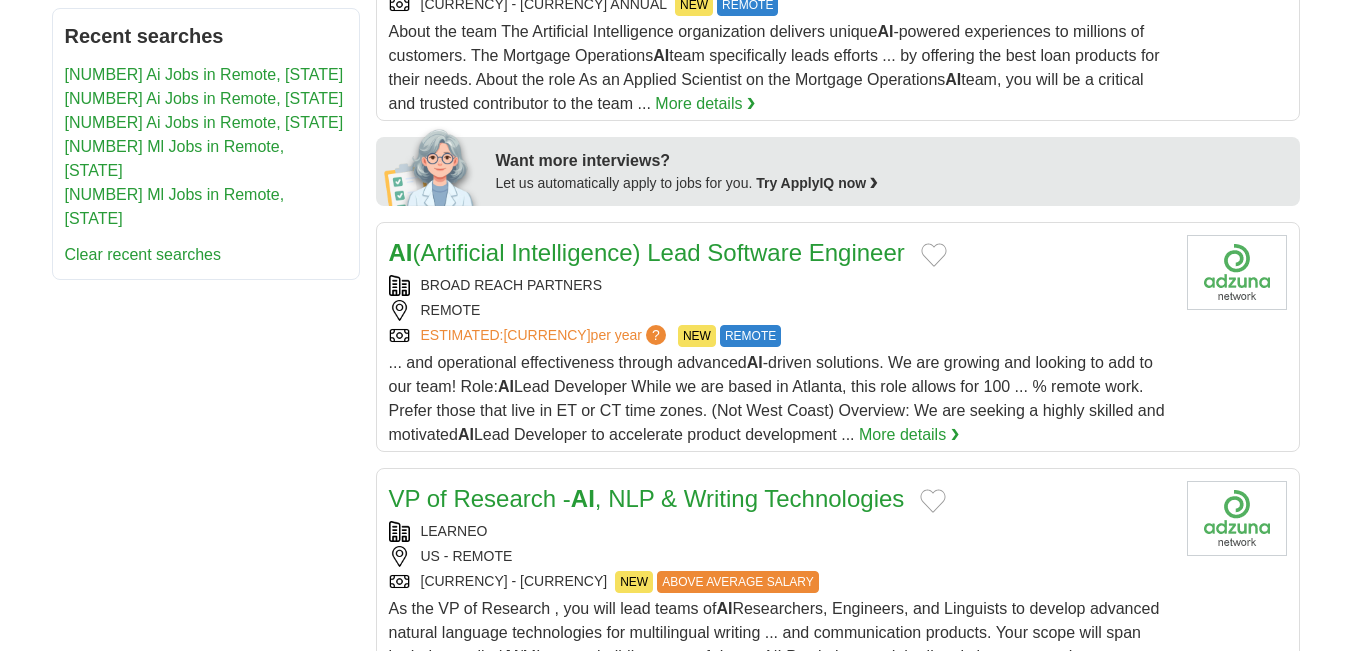 scroll, scrollTop: 907, scrollLeft: 0, axis: vertical 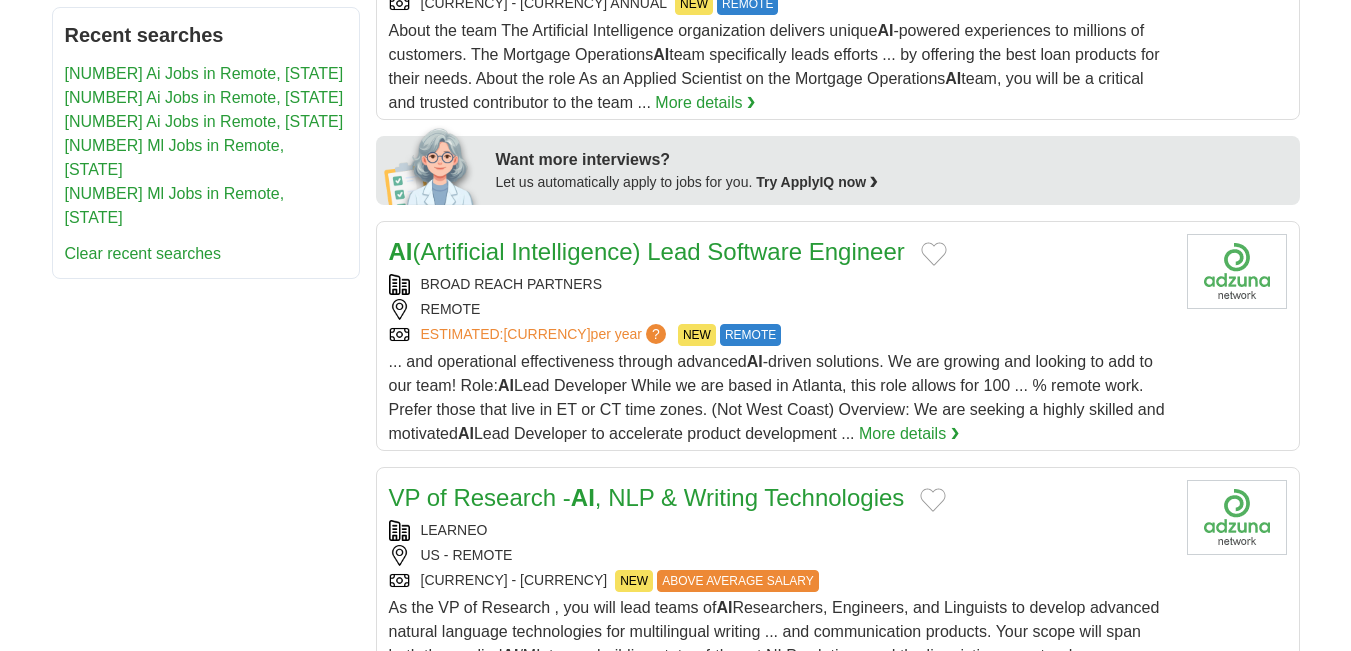 click on "AI  (Artificial Intelligence) Lead Software Engineer" at bounding box center [647, 251] 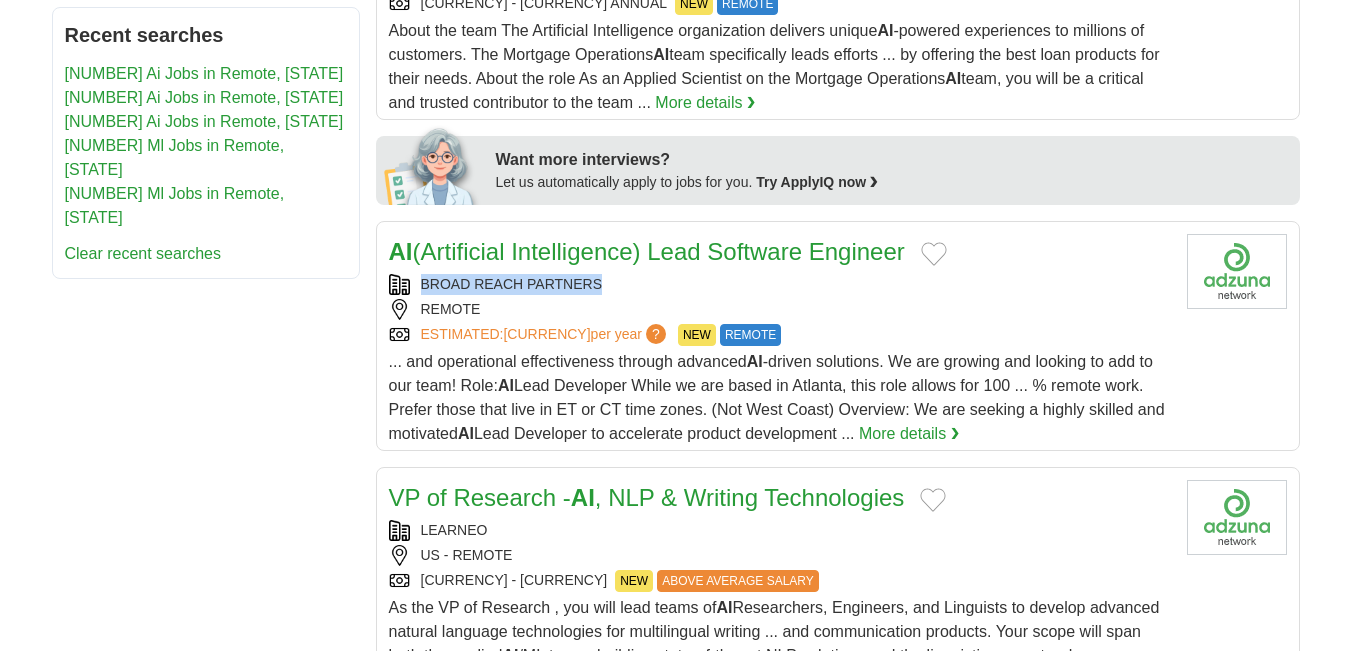 drag, startPoint x: 633, startPoint y: 277, endPoint x: 423, endPoint y: 273, distance: 210.03809 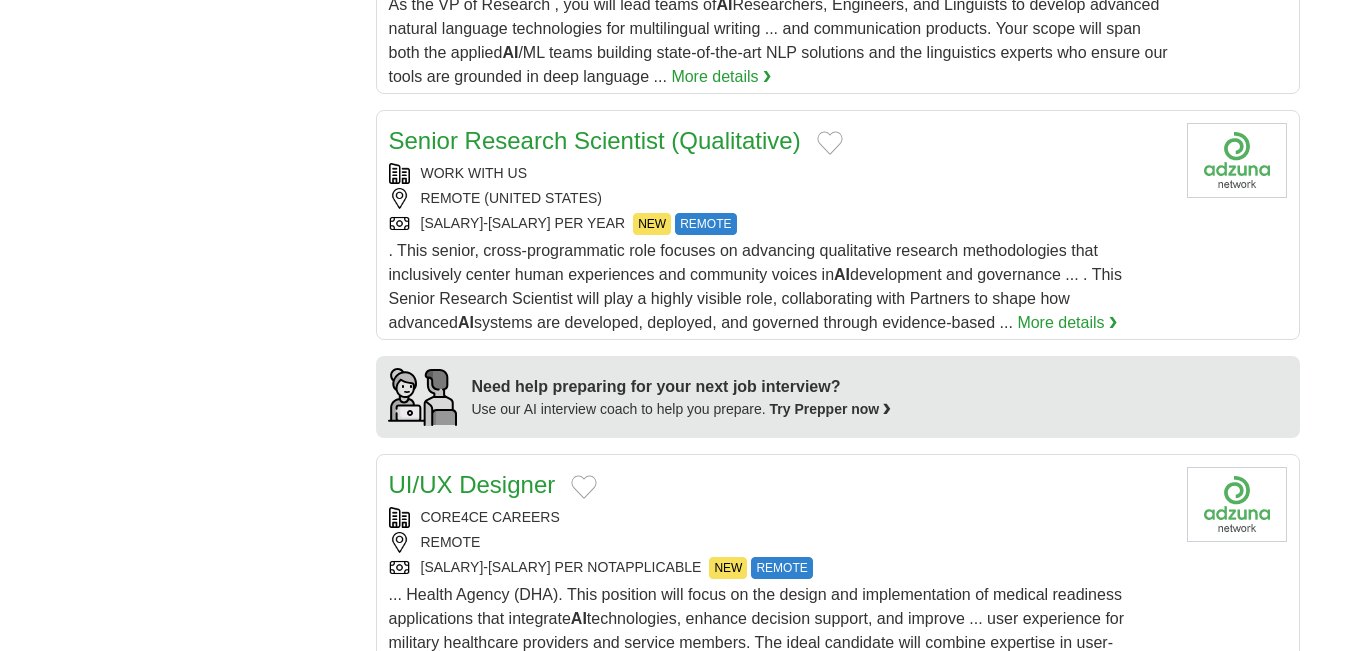 scroll, scrollTop: 1455, scrollLeft: 0, axis: vertical 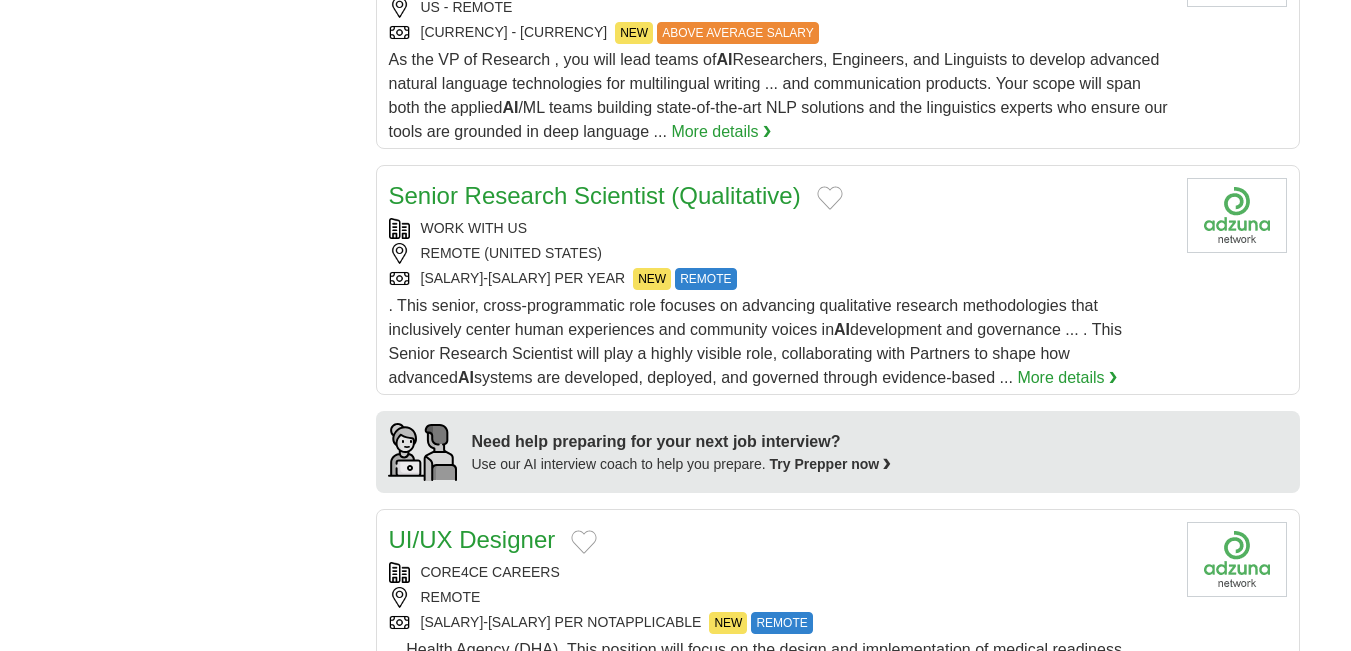 click on "Senior Research Scientist (Qualitative)" at bounding box center [595, 195] 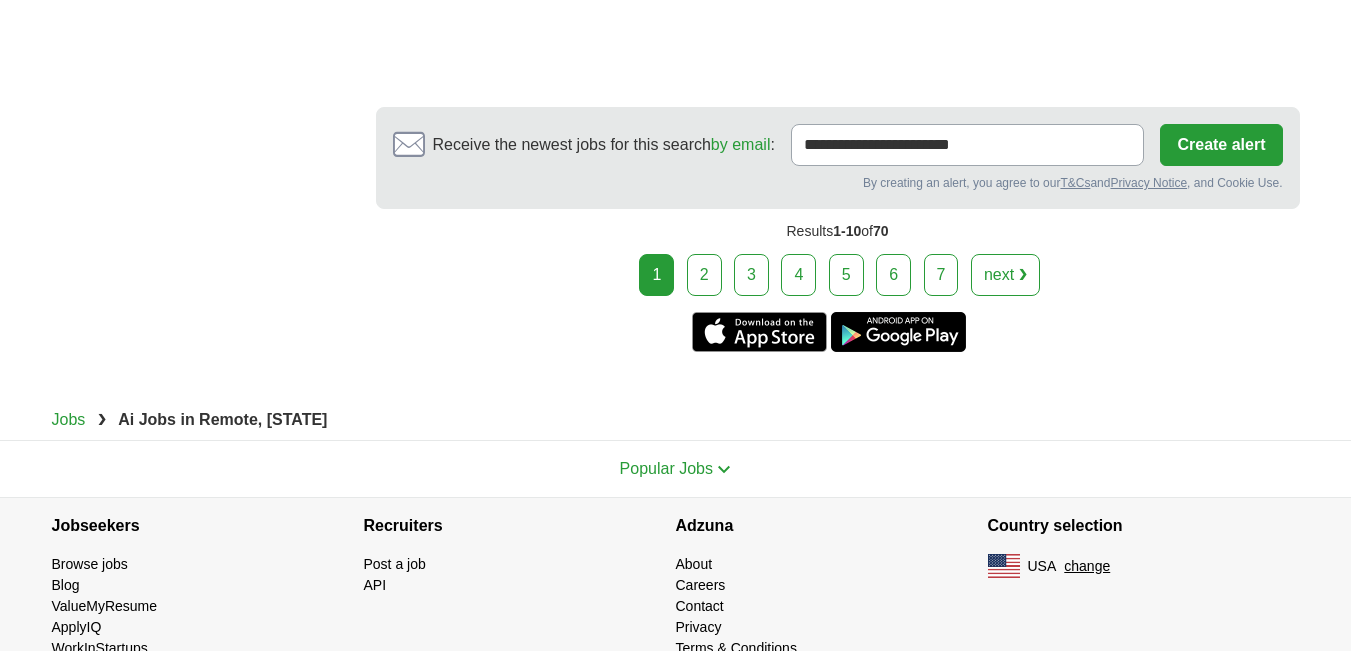 scroll, scrollTop: 3893, scrollLeft: 0, axis: vertical 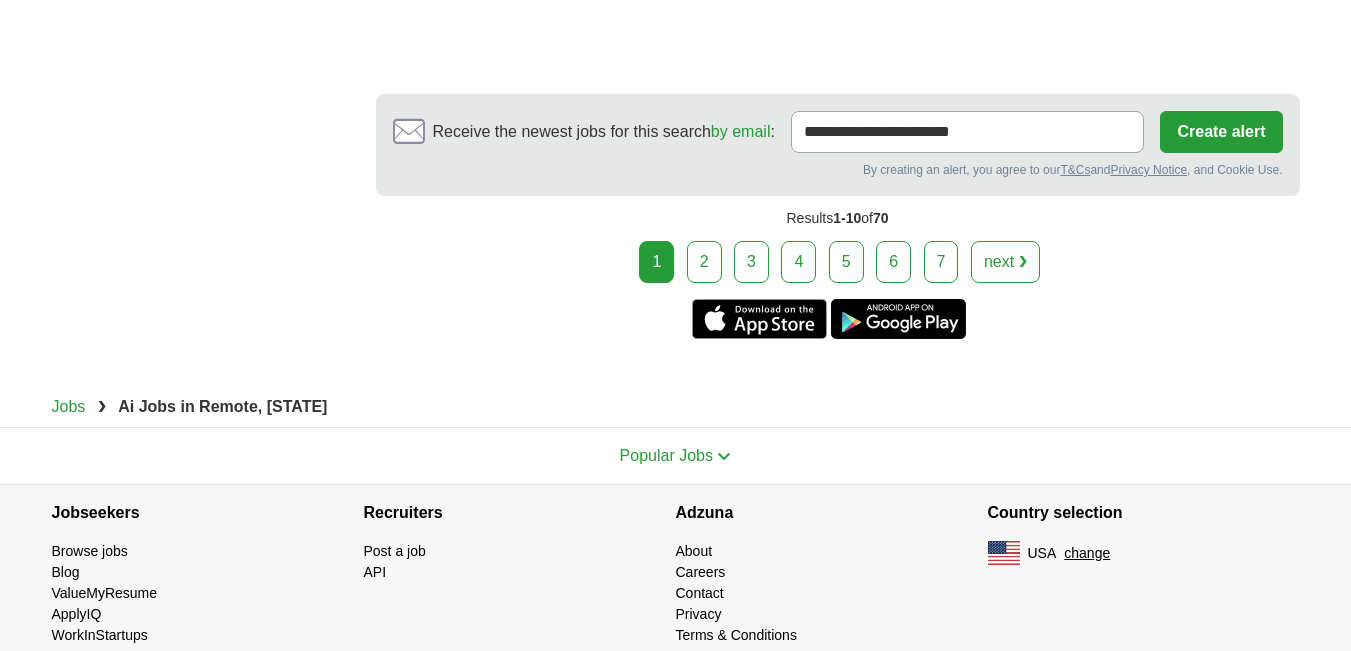 click on "2" at bounding box center (704, 262) 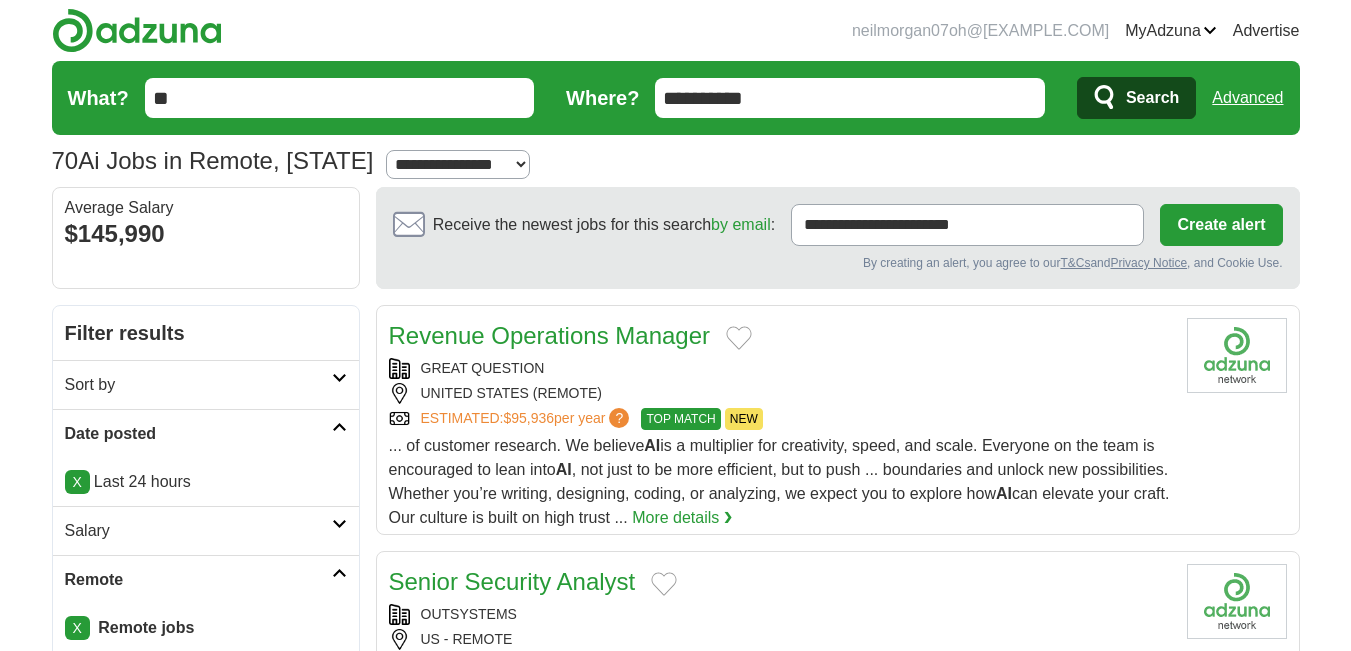 scroll, scrollTop: 897, scrollLeft: 0, axis: vertical 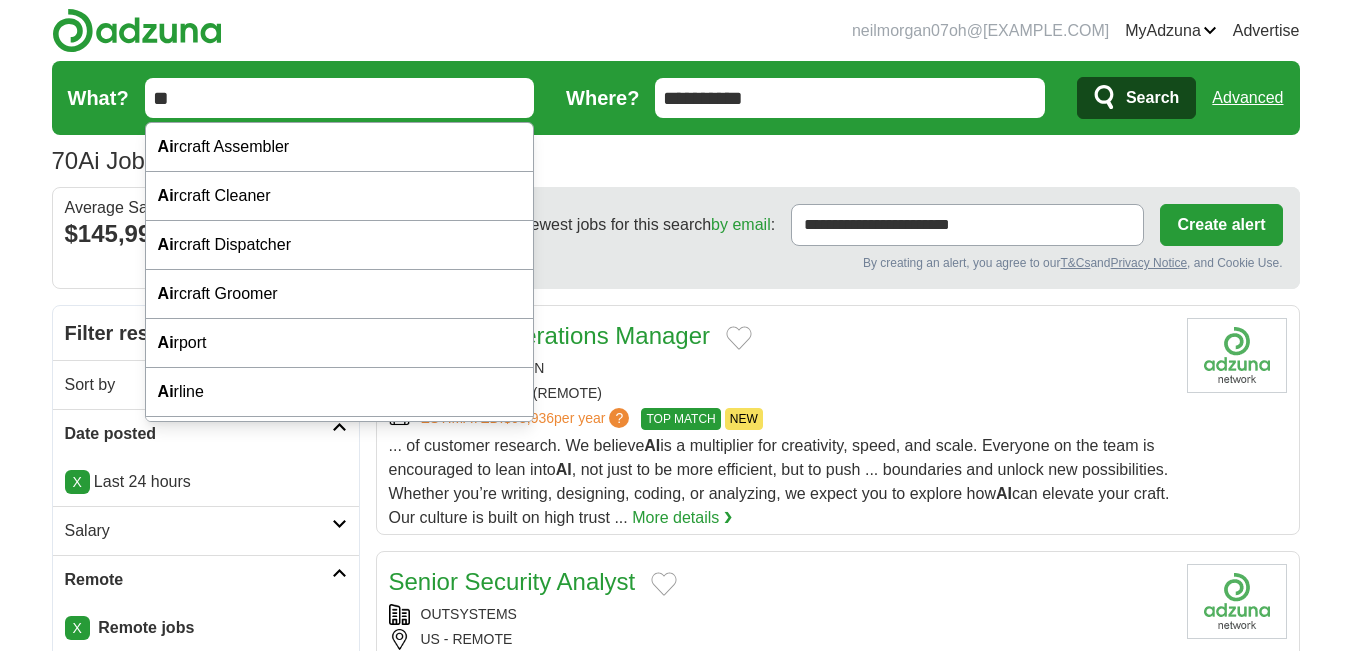 click on "**" at bounding box center (340, 98) 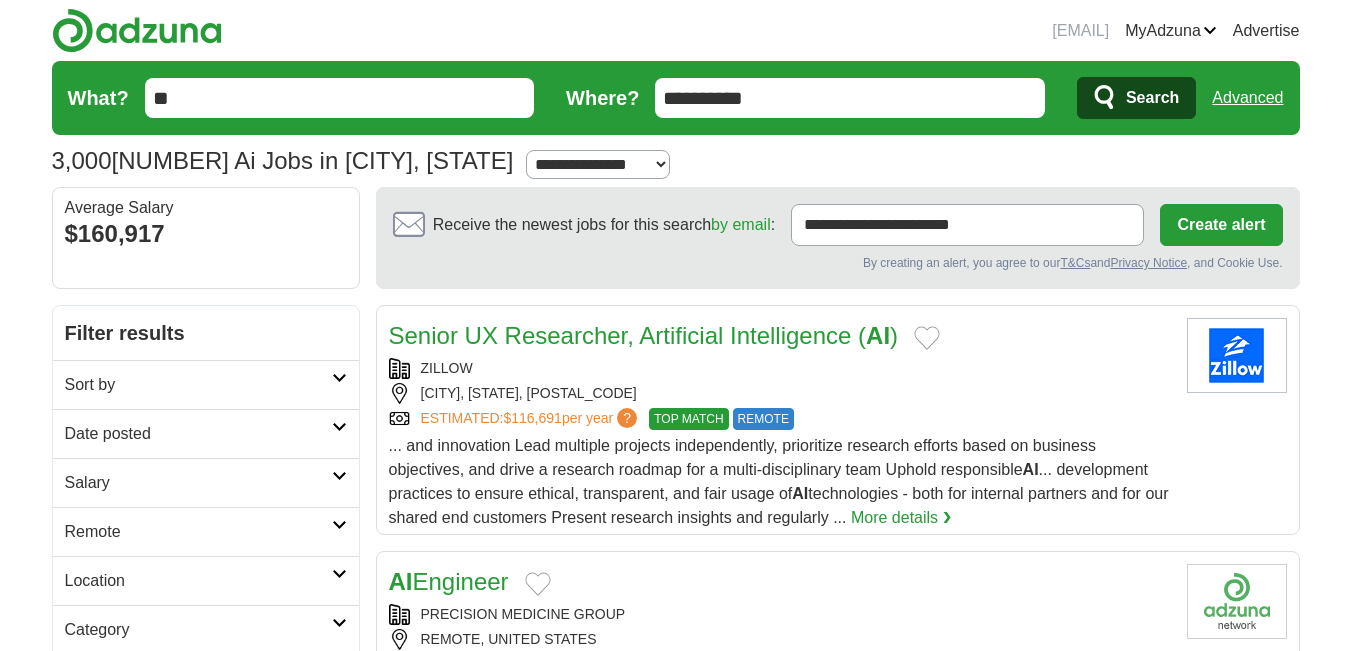 scroll, scrollTop: 0, scrollLeft: 0, axis: both 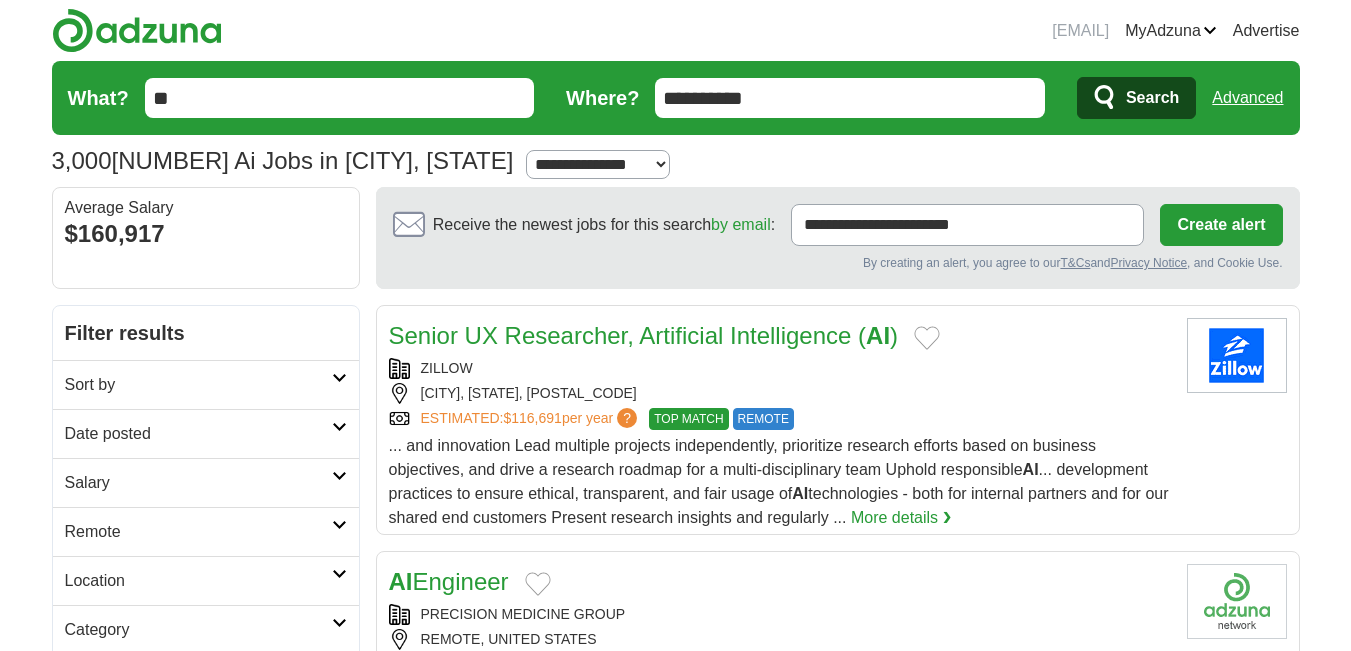select on "***" 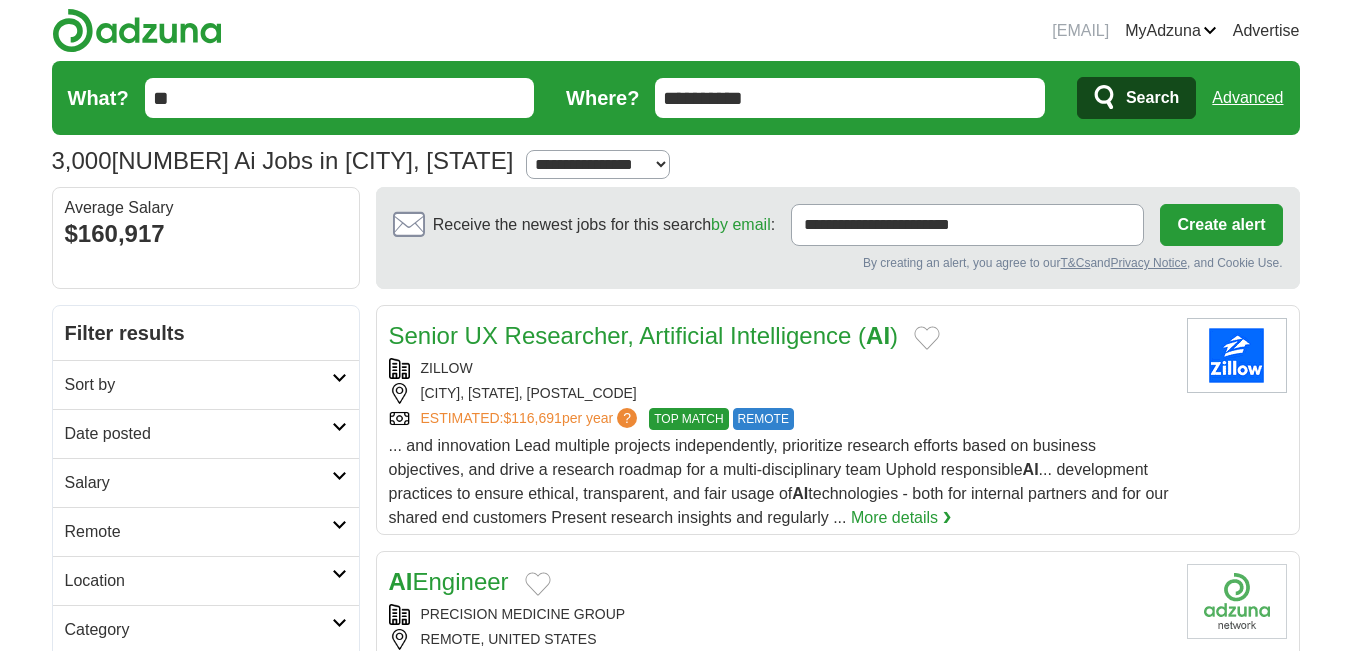 click on "**********" at bounding box center [598, 164] 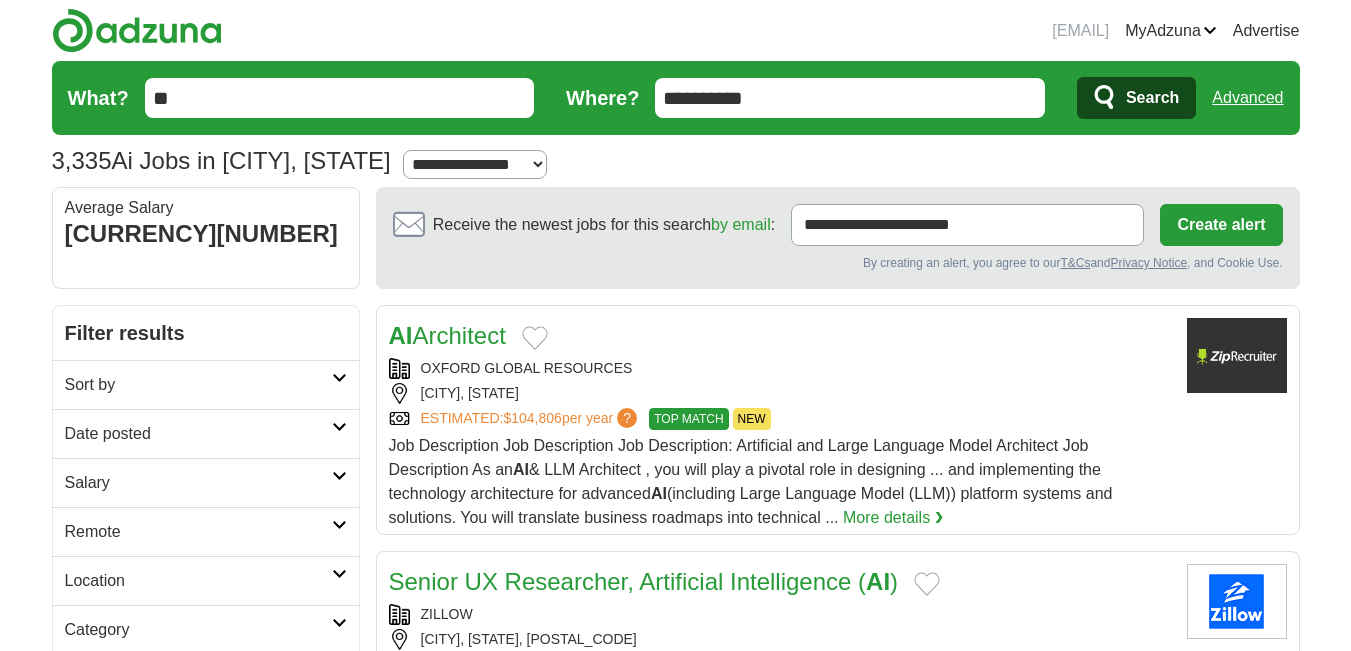 scroll, scrollTop: 0, scrollLeft: 0, axis: both 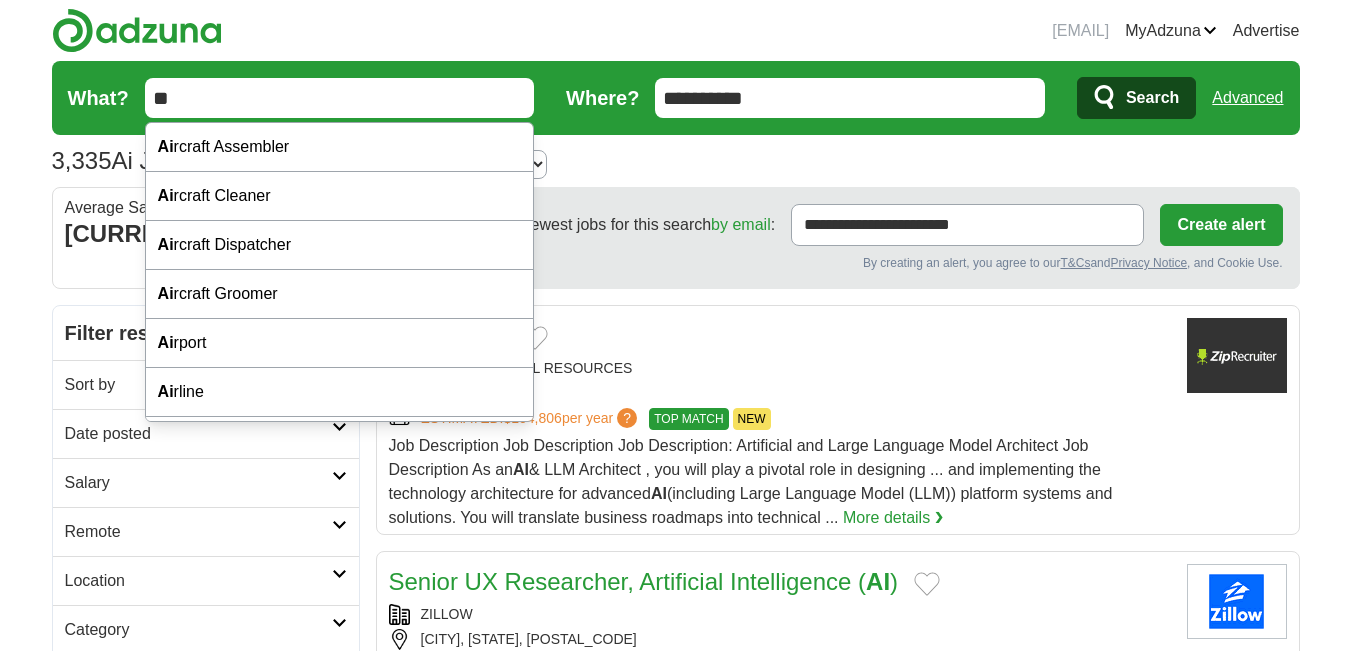 type on "*" 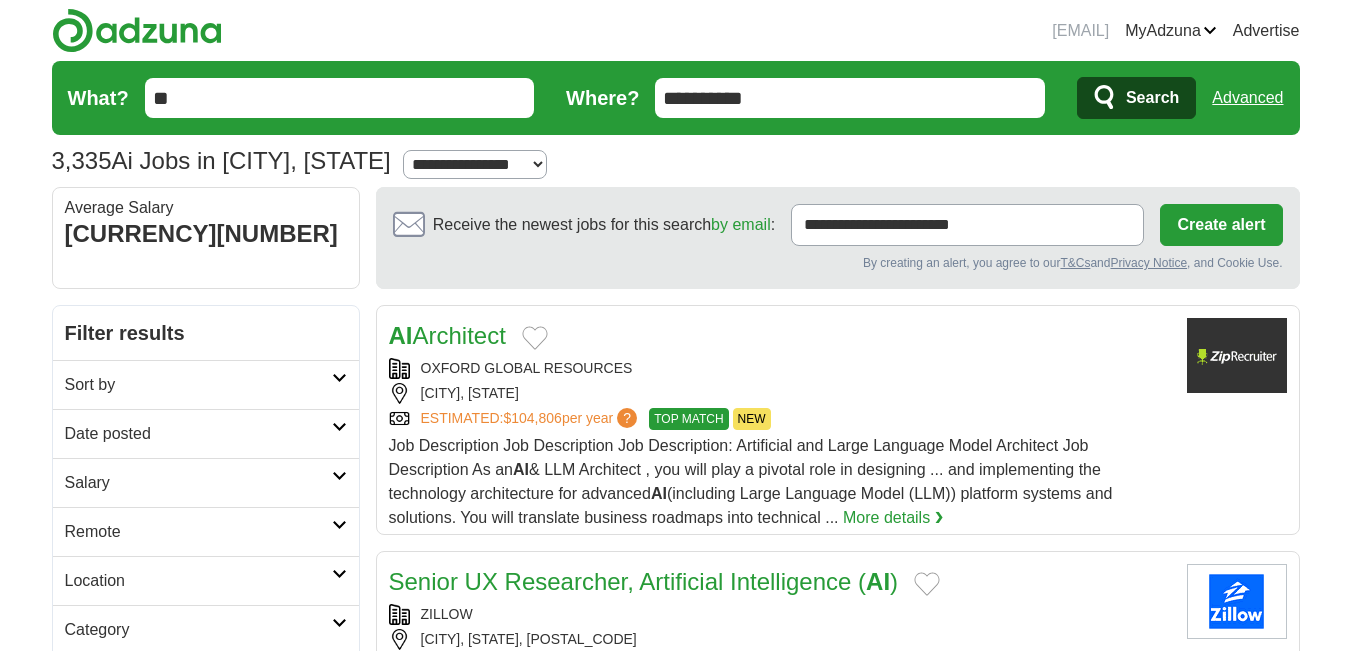 type on "**" 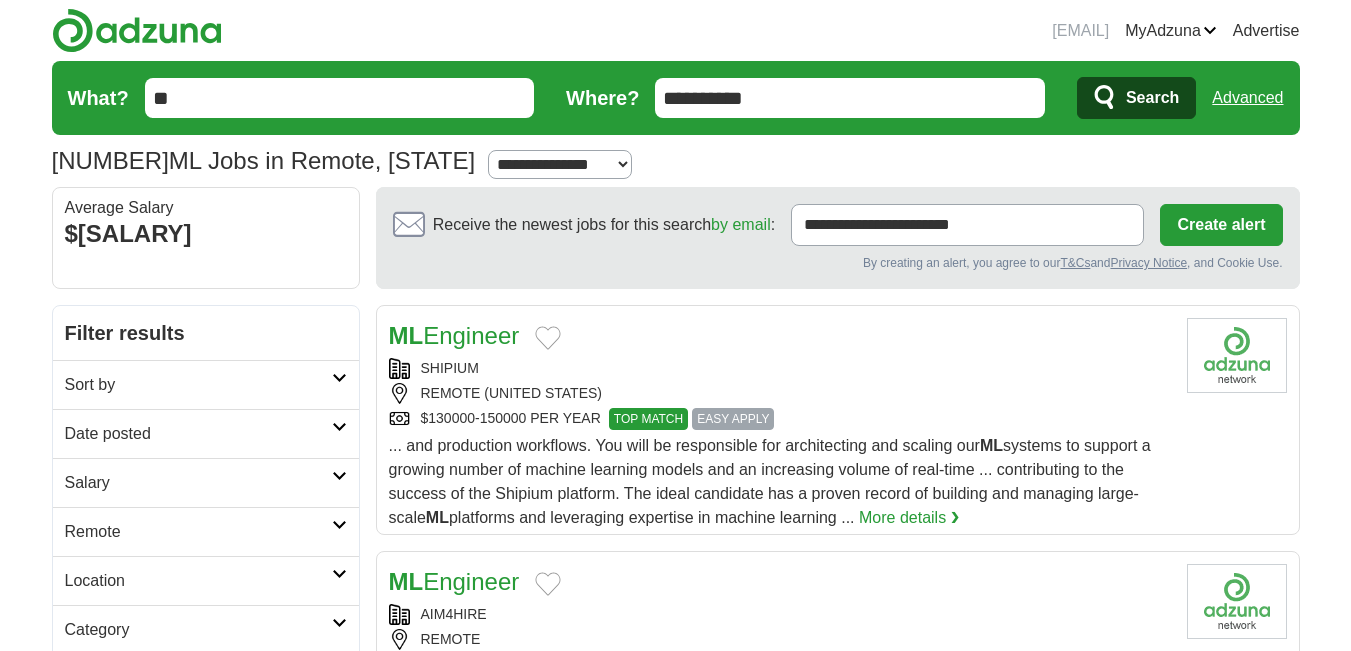 scroll, scrollTop: 0, scrollLeft: 0, axis: both 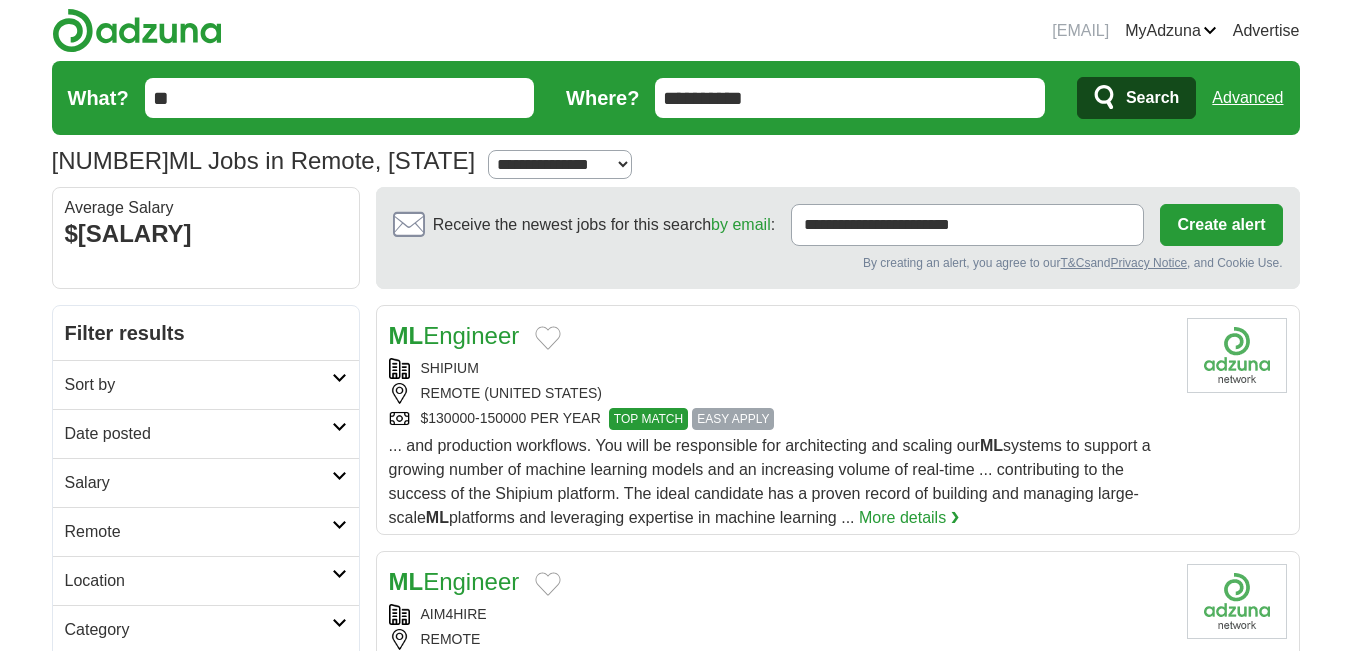 click on "**" at bounding box center (340, 98) 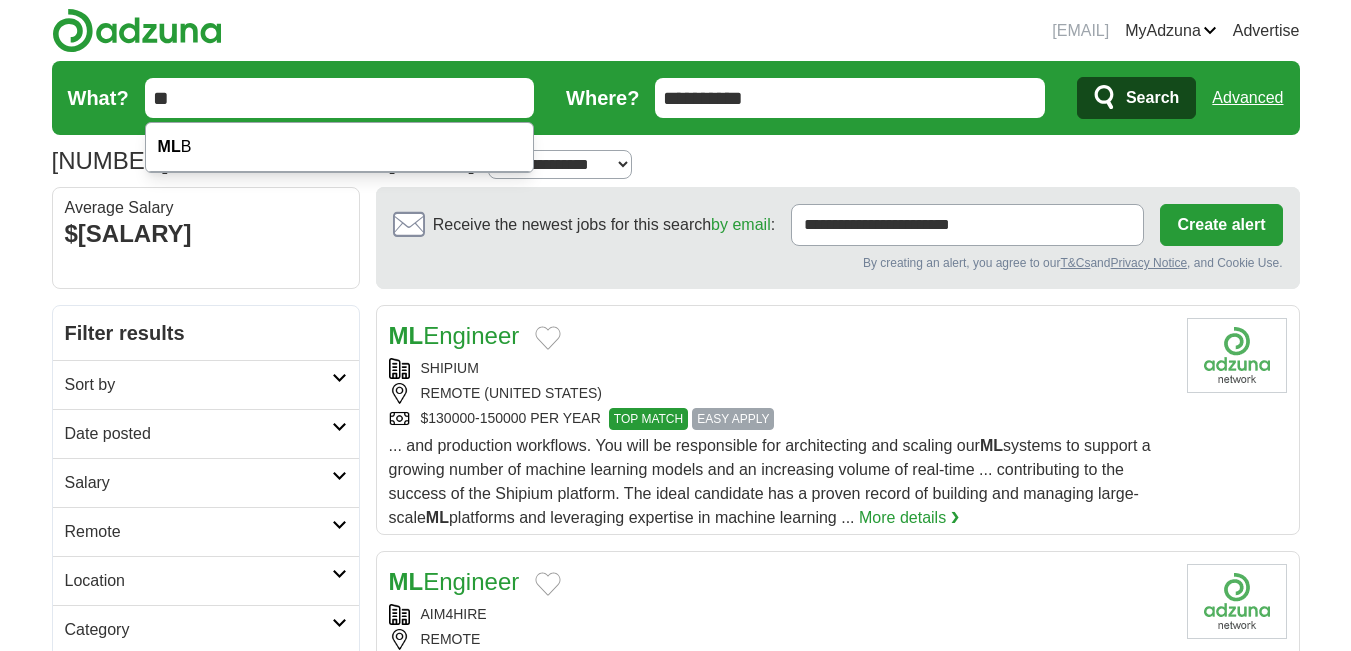 type on "*" 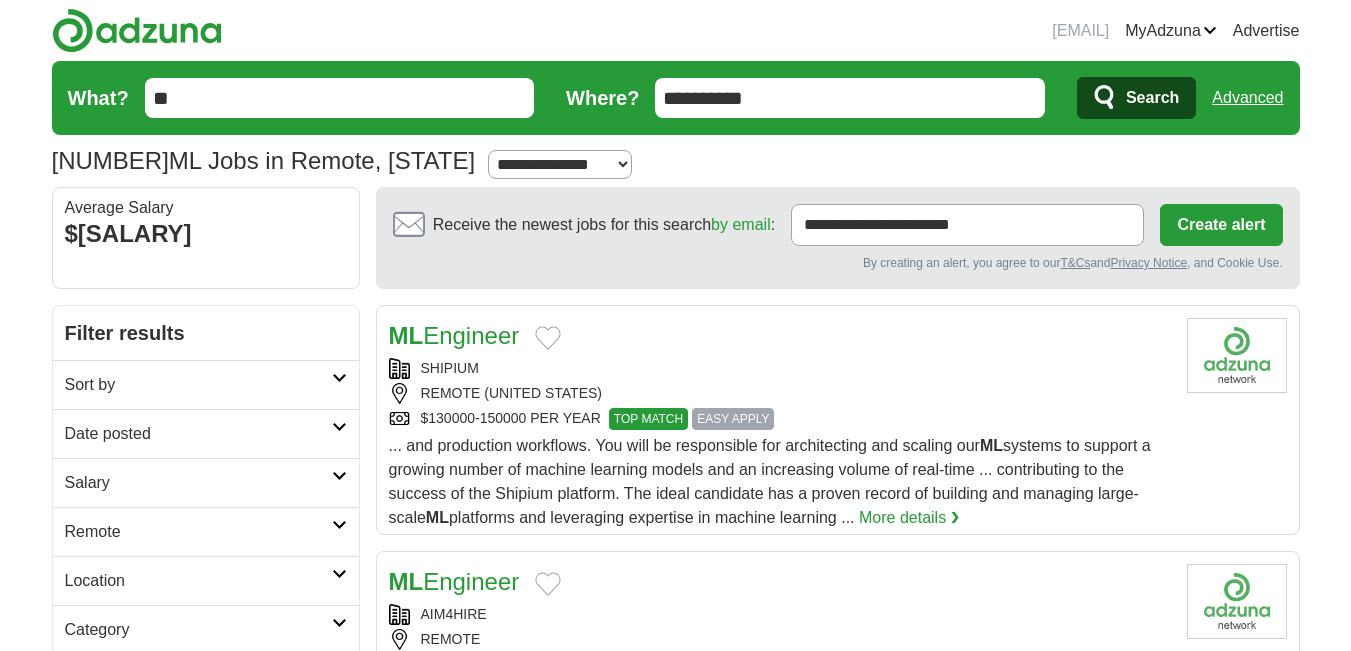 type on "**" 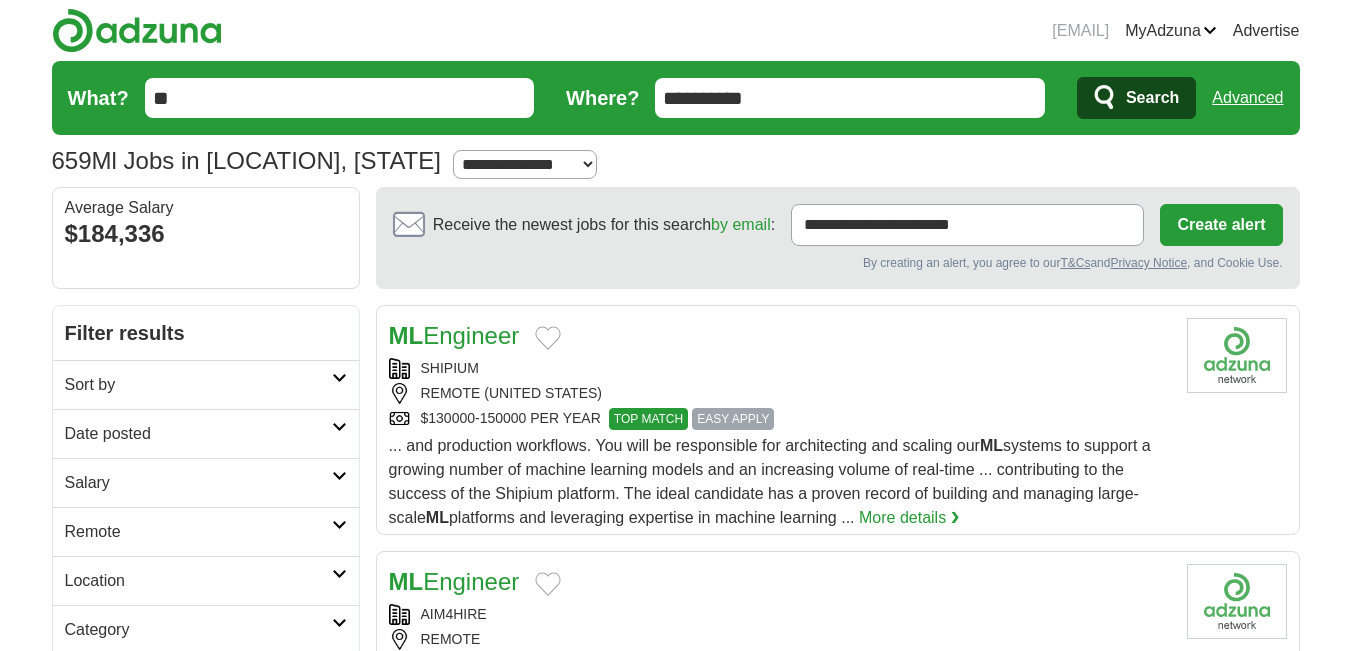scroll, scrollTop: 0, scrollLeft: 0, axis: both 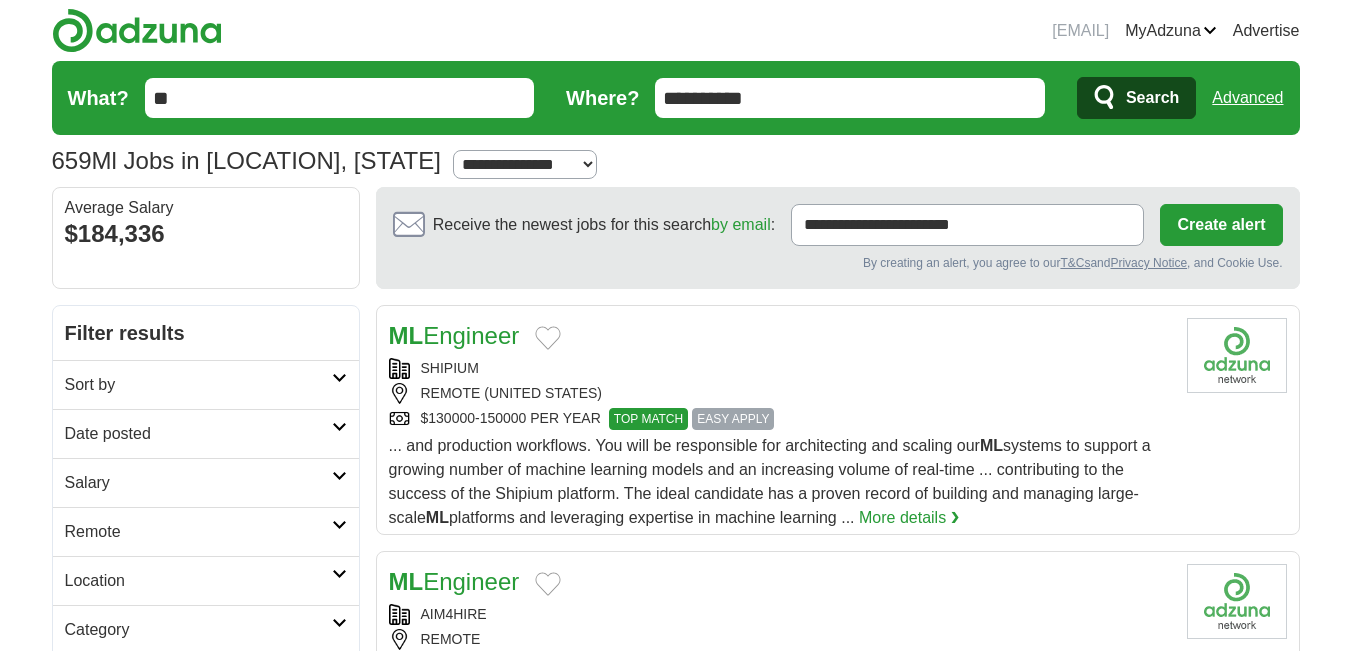 click on "Date posted" at bounding box center [198, 434] 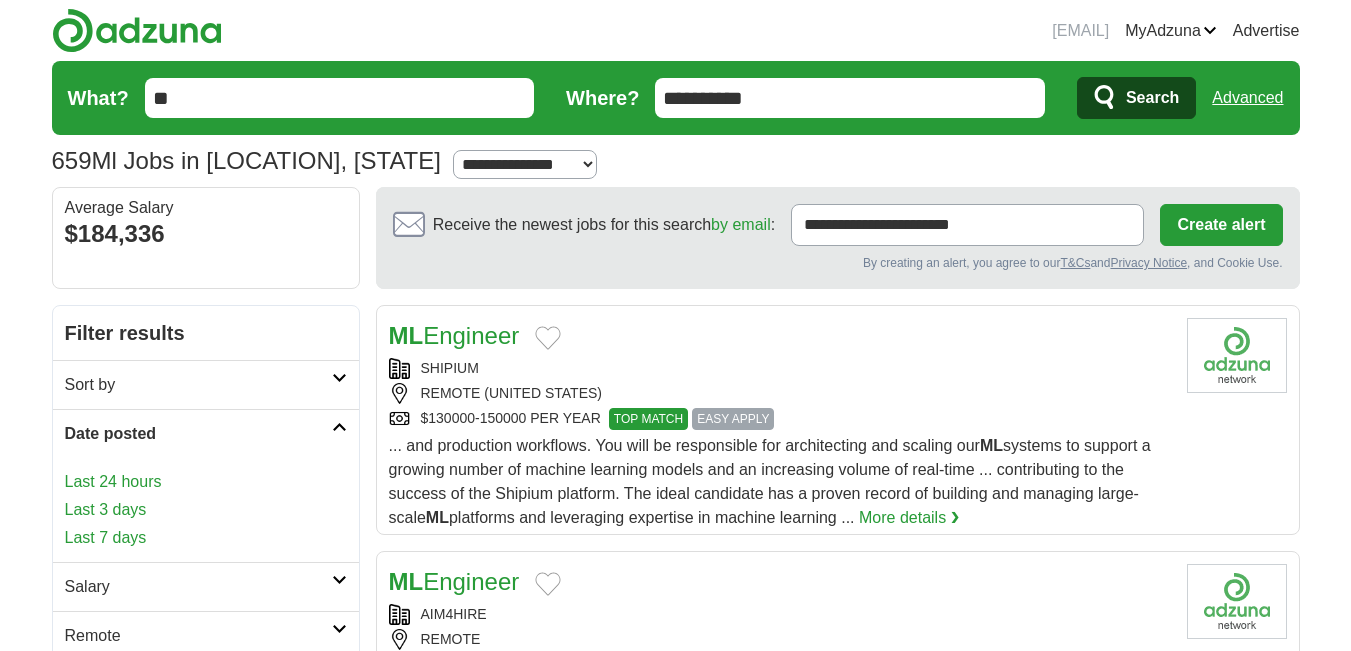 click on "Last 24 hours" at bounding box center (206, 482) 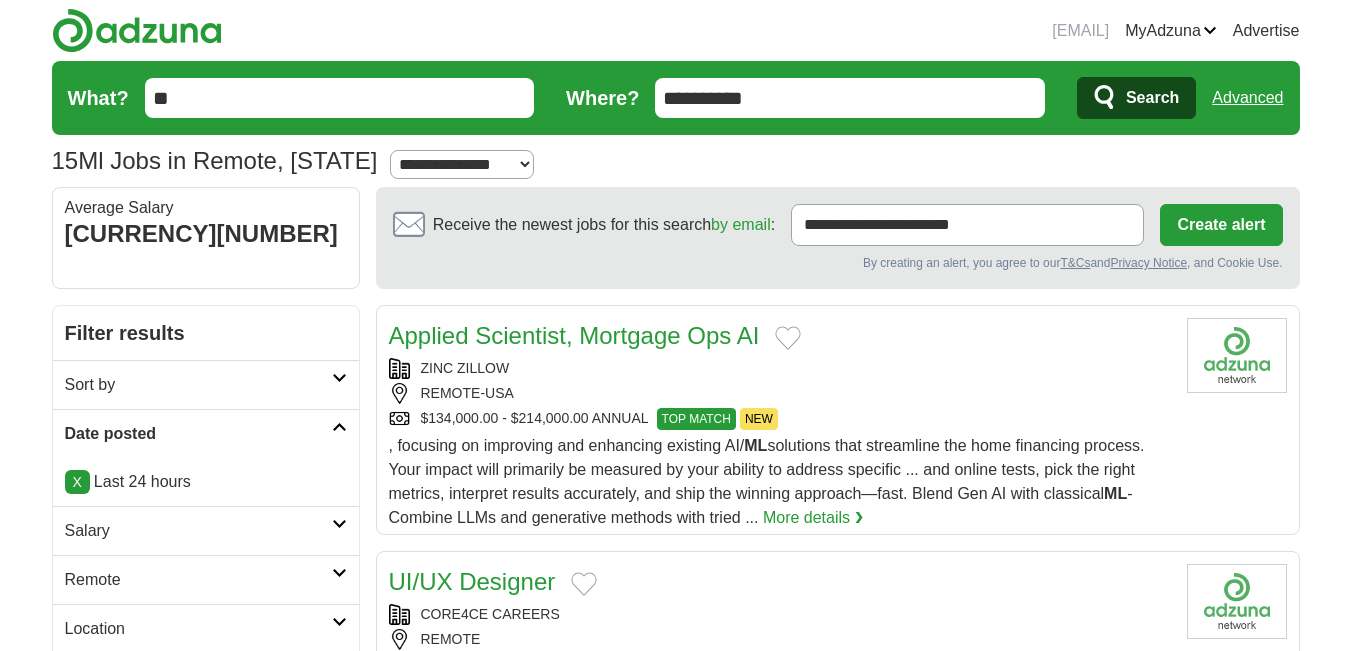 scroll, scrollTop: 0, scrollLeft: 0, axis: both 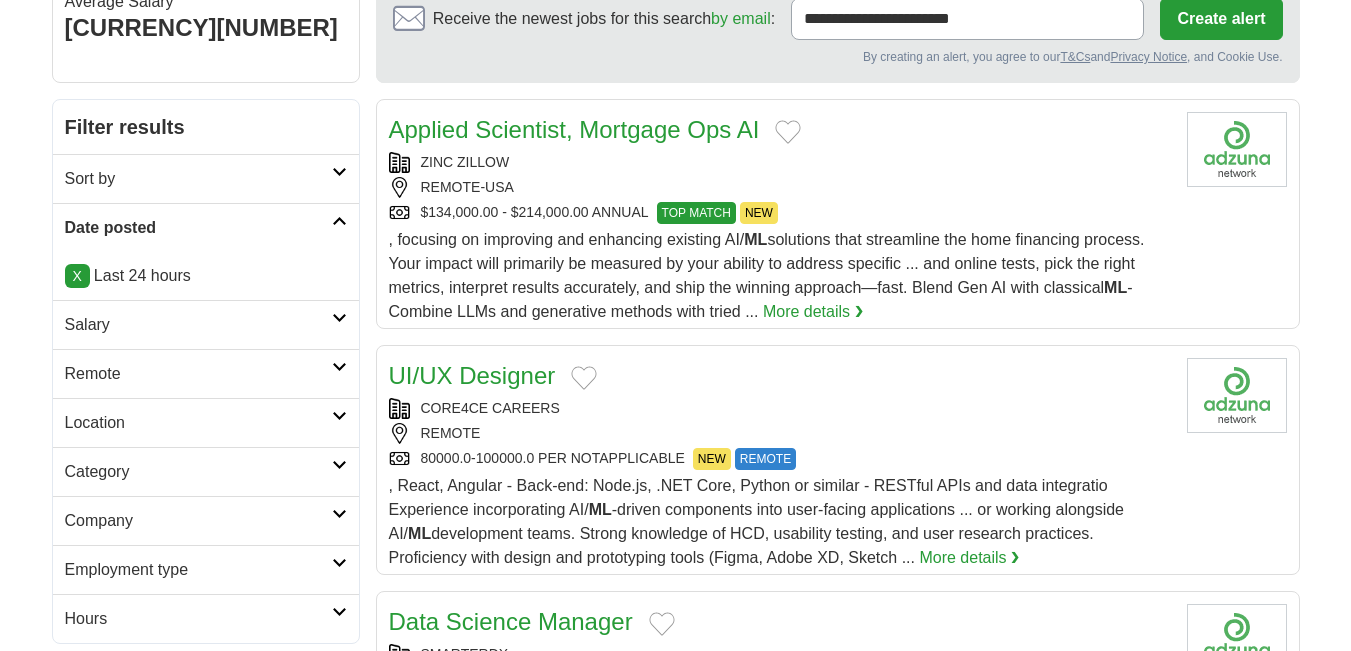 click on "Remote" at bounding box center (206, 373) 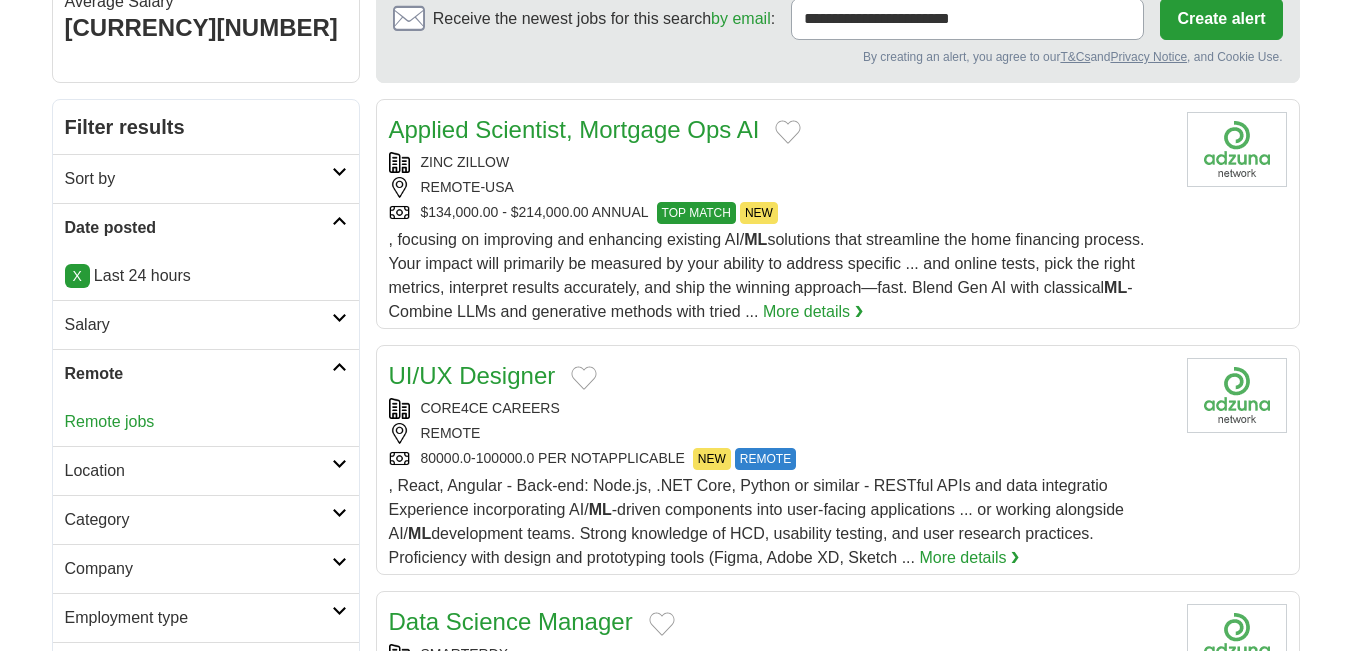 click on "Remote jobs" at bounding box center [110, 421] 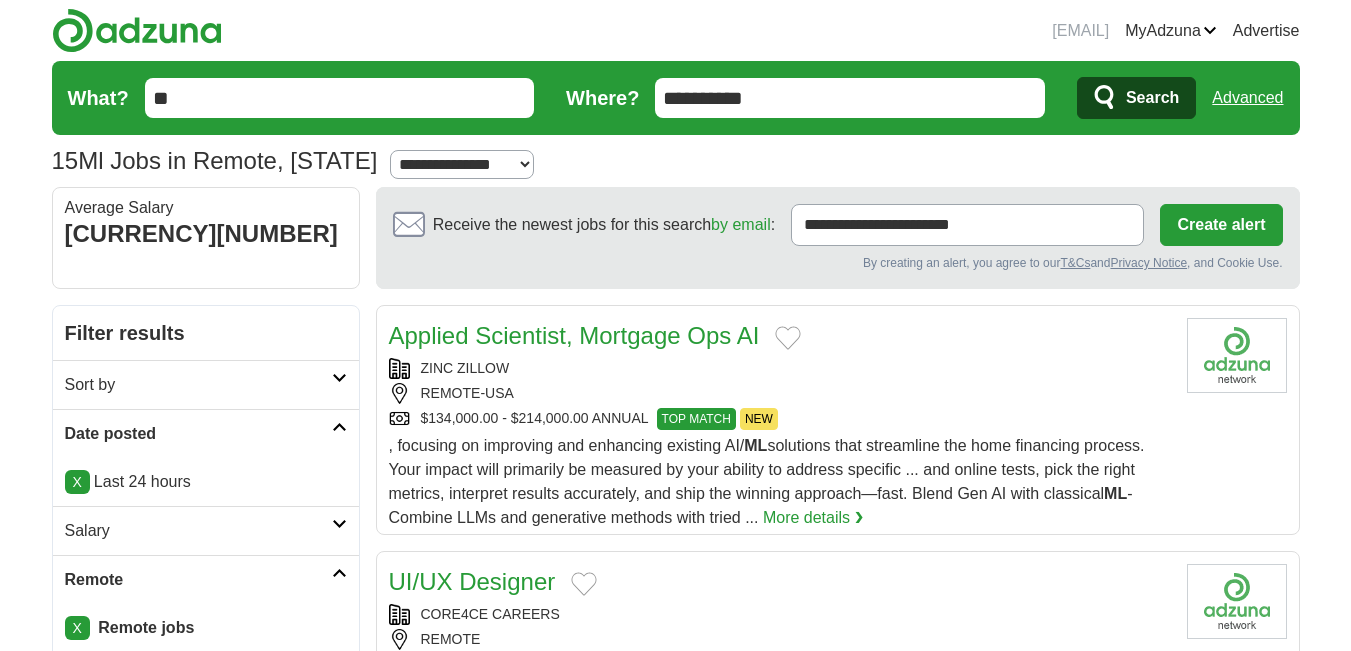 scroll, scrollTop: 0, scrollLeft: 0, axis: both 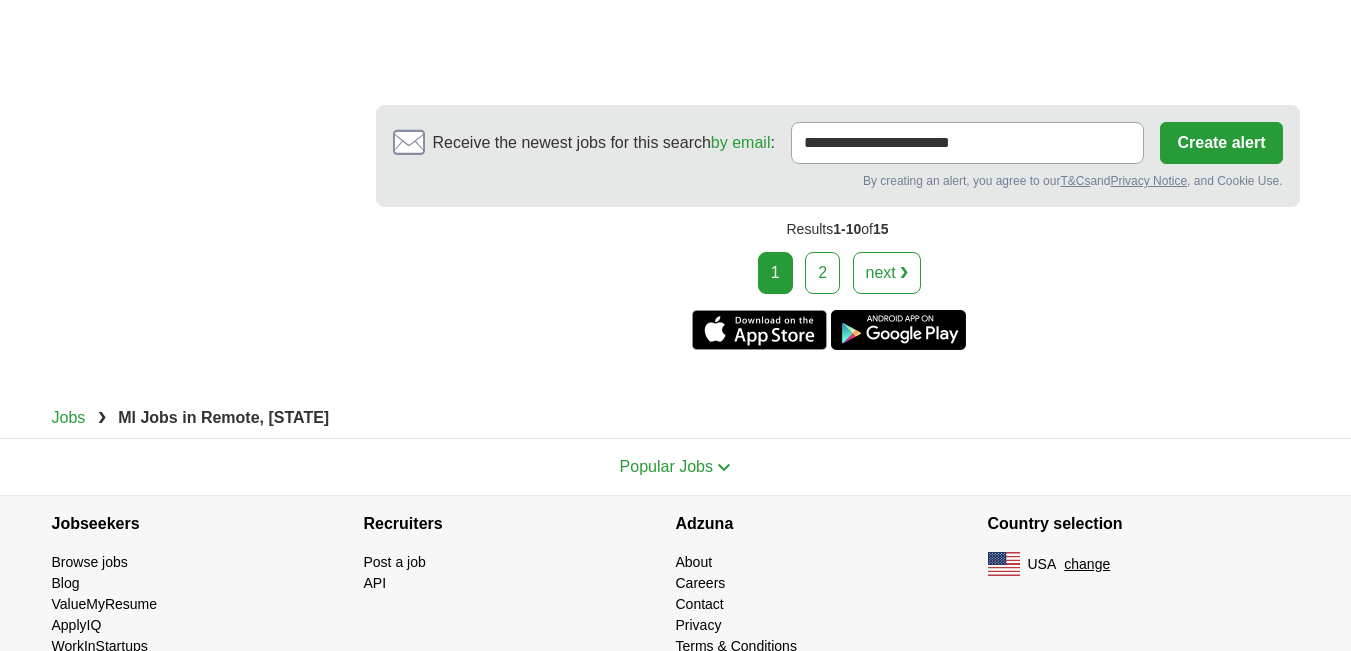 click on "2" at bounding box center [822, 273] 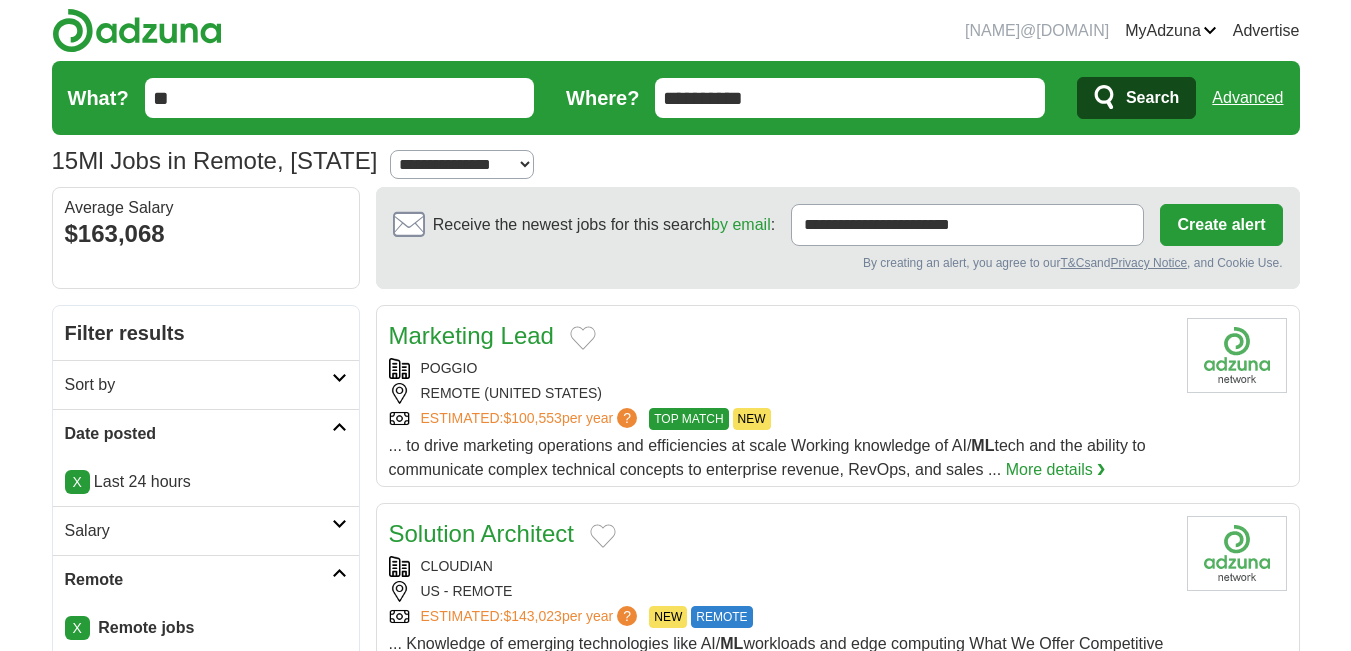 scroll, scrollTop: 0, scrollLeft: 0, axis: both 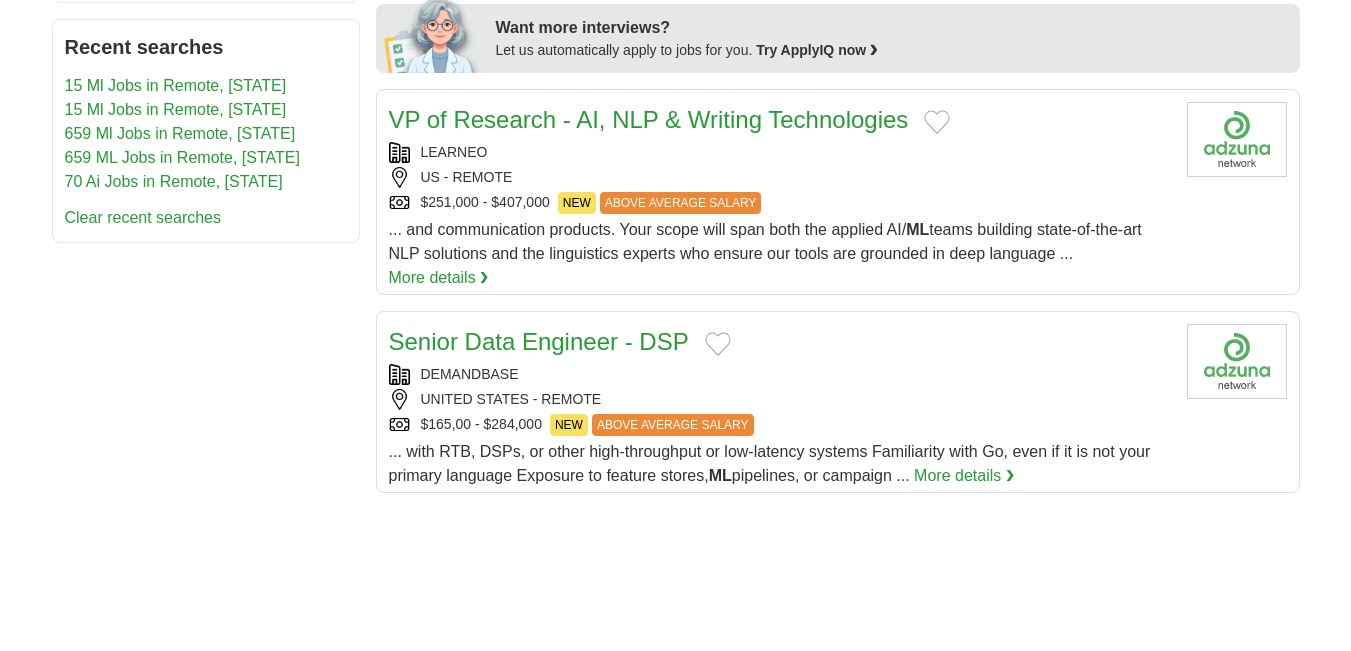 click on "VP of Research - AI, NLP & Writing Technologies" at bounding box center [649, 119] 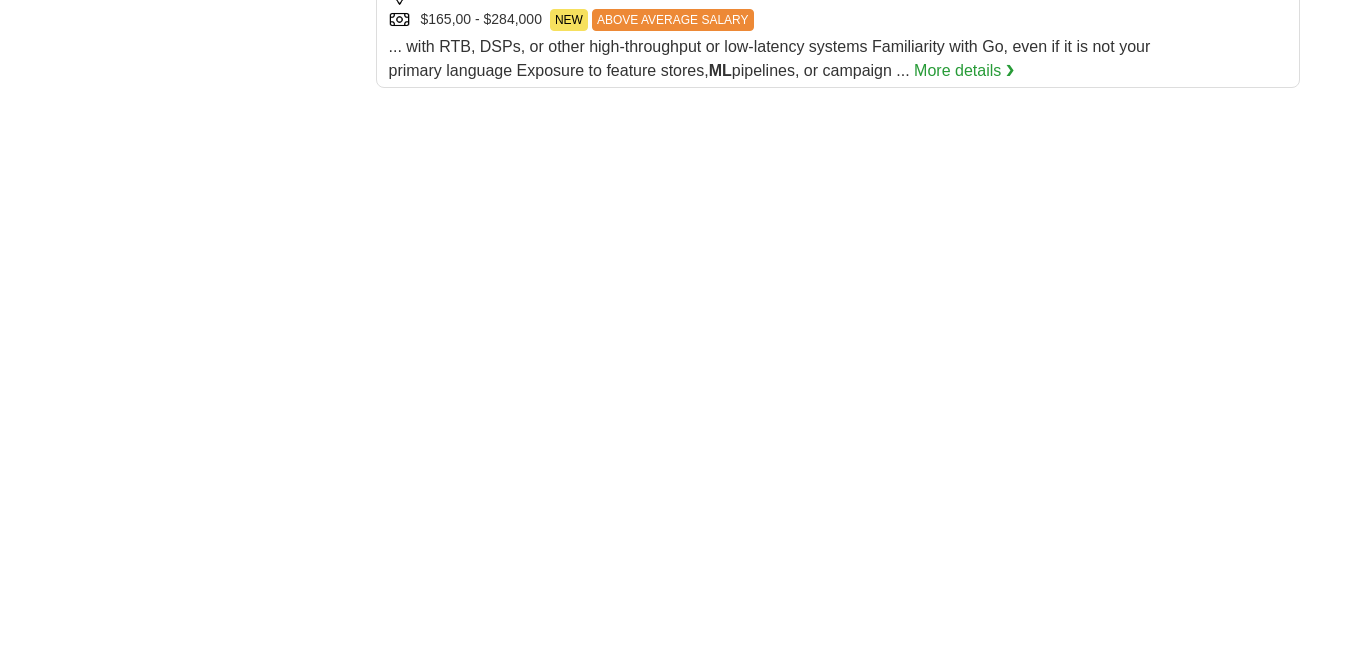 scroll, scrollTop: 1301, scrollLeft: 0, axis: vertical 